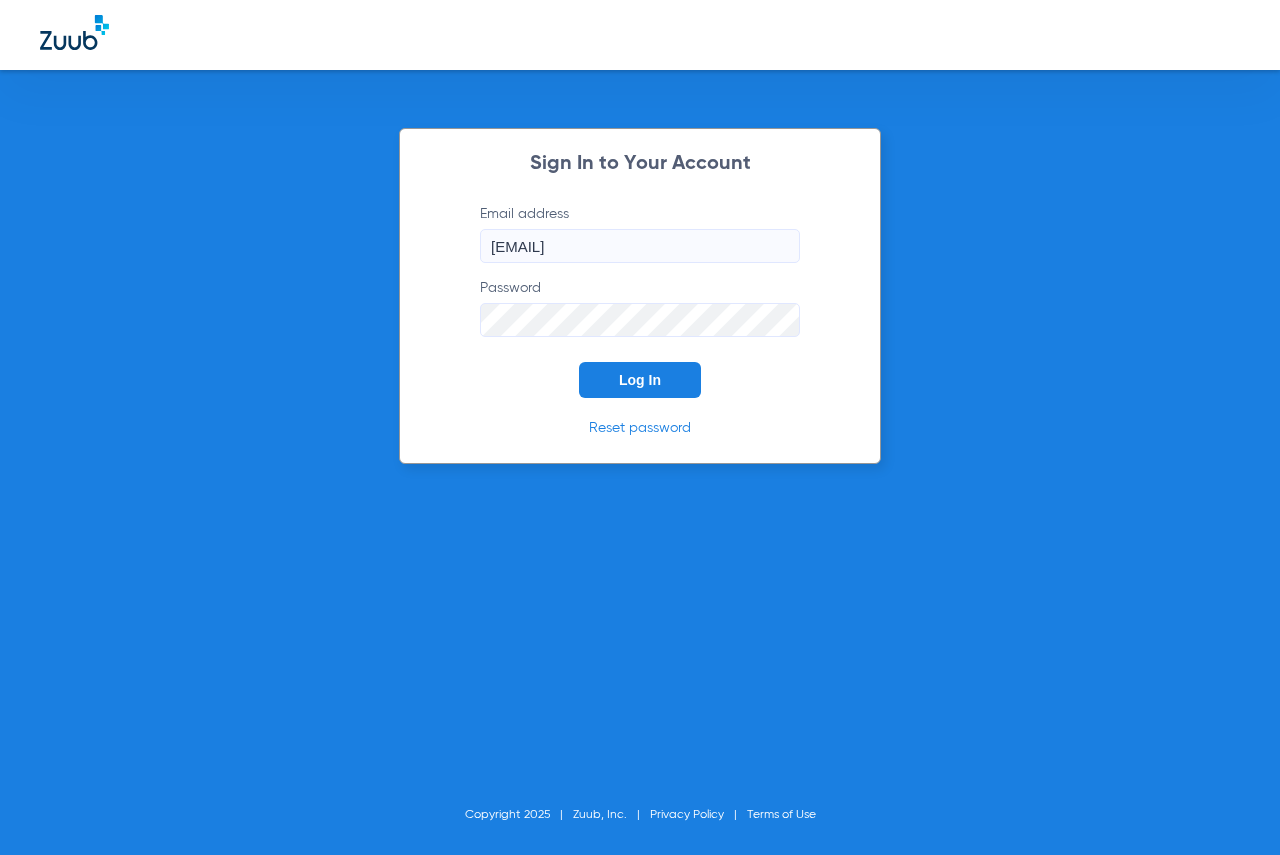 scroll, scrollTop: 0, scrollLeft: 0, axis: both 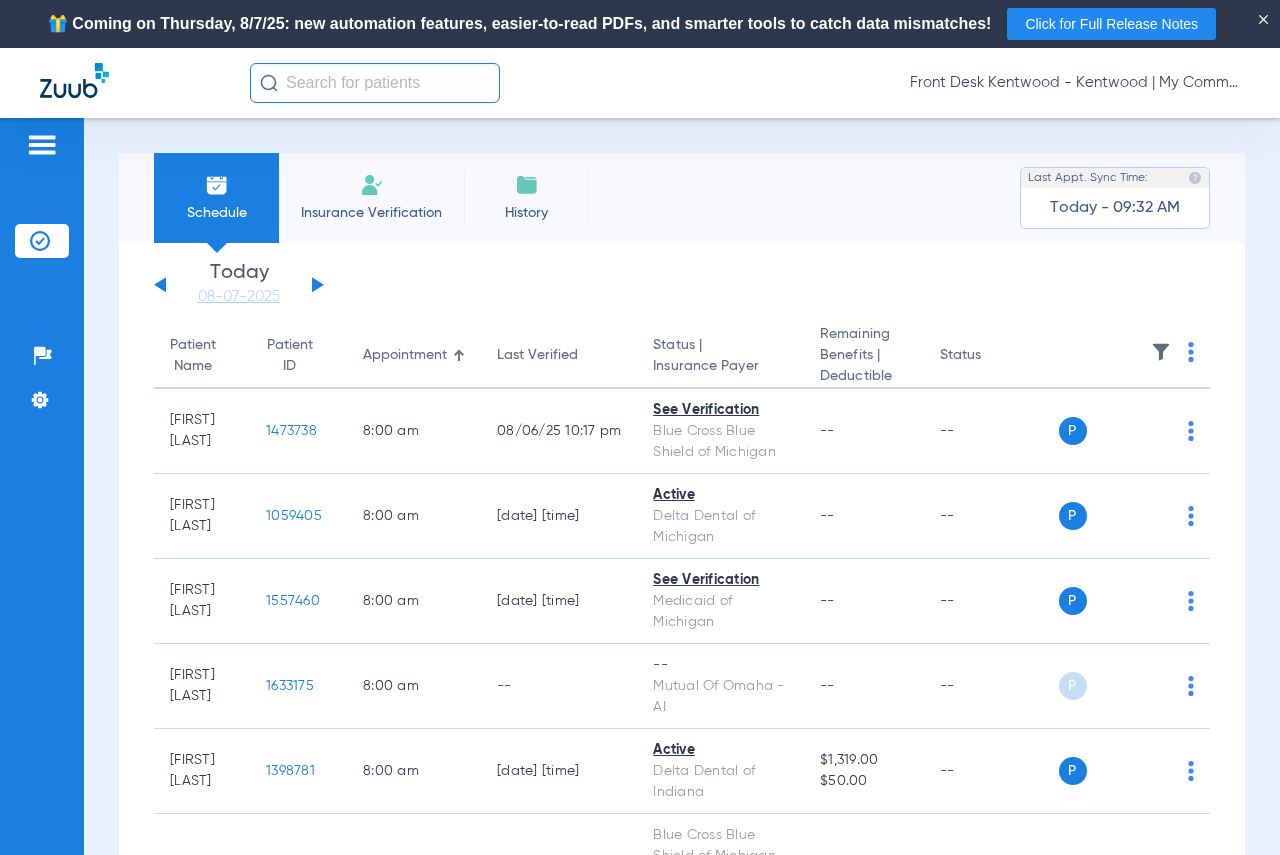 click 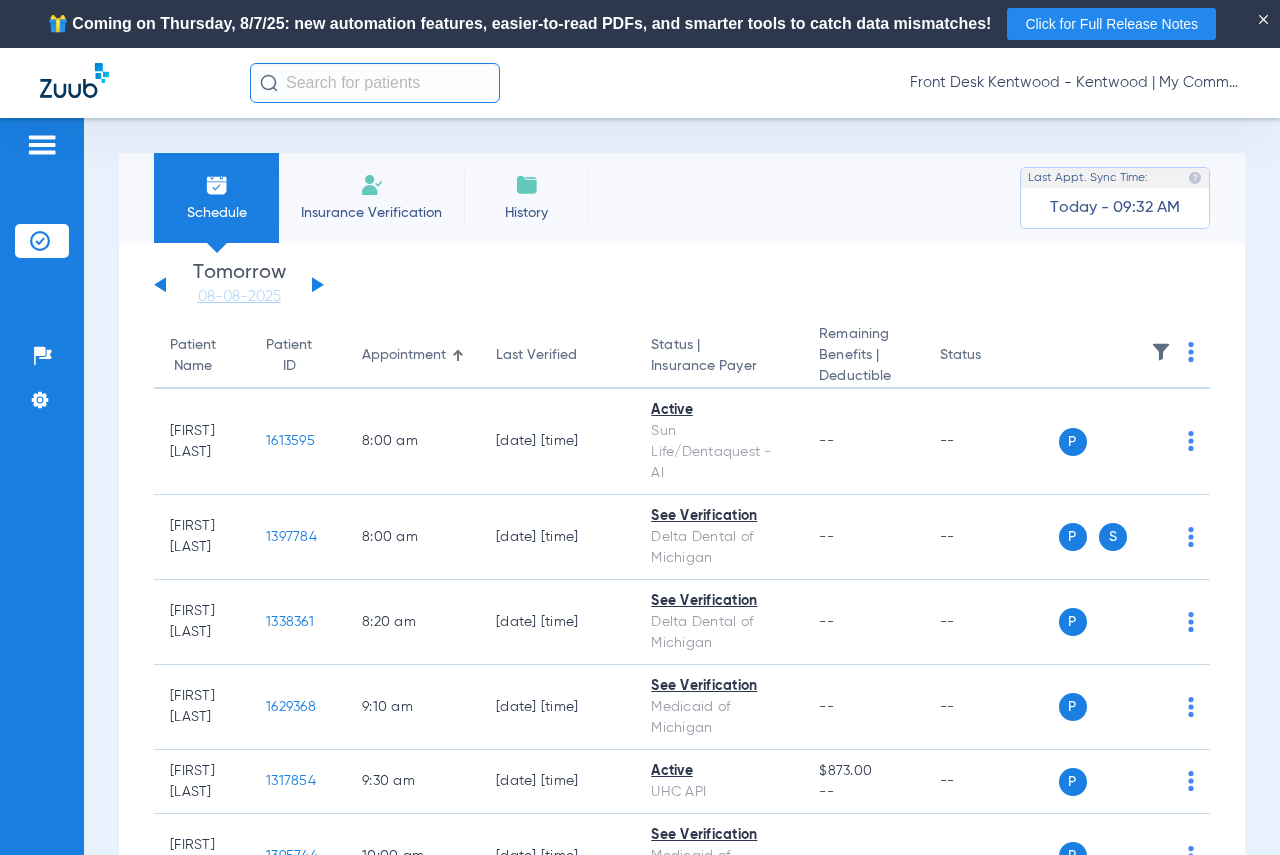 scroll, scrollTop: 100, scrollLeft: 0, axis: vertical 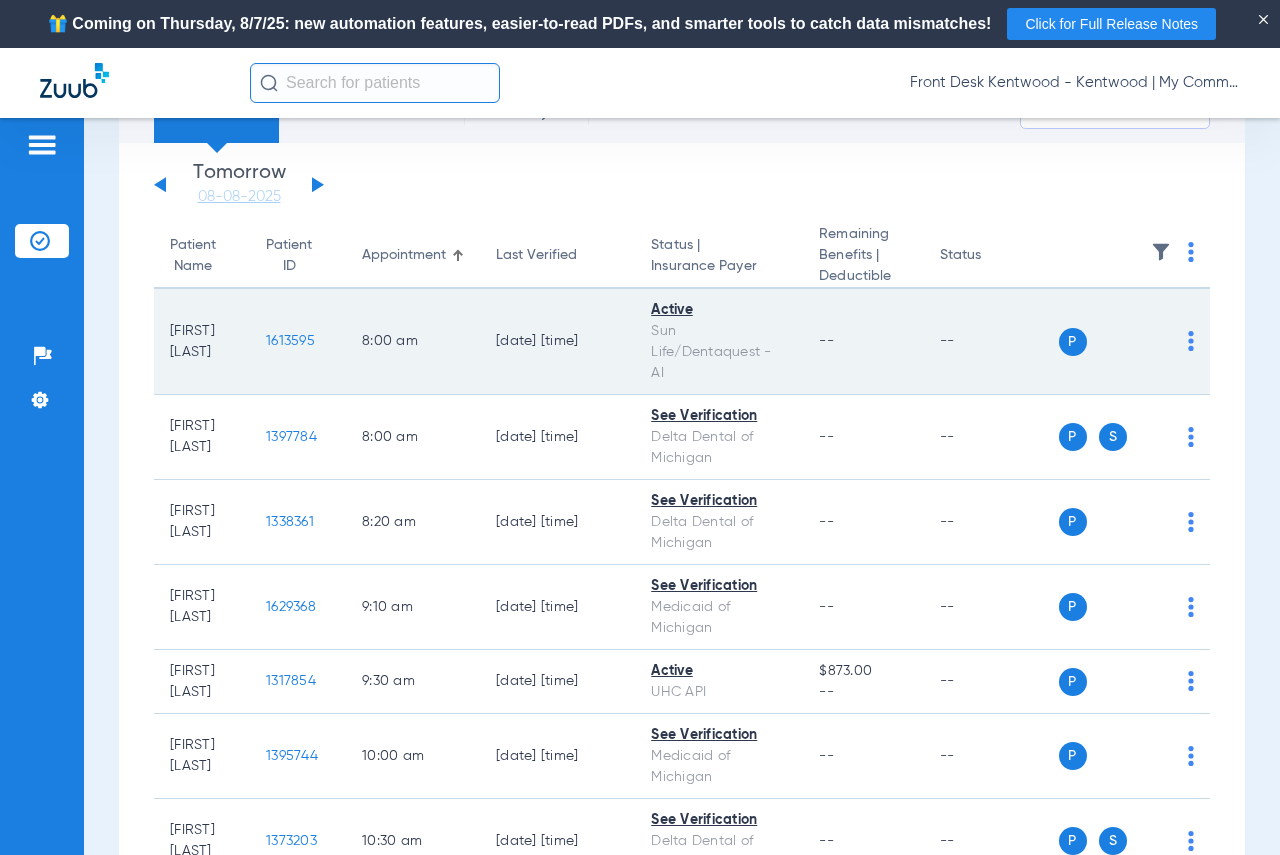 click on "1613595" 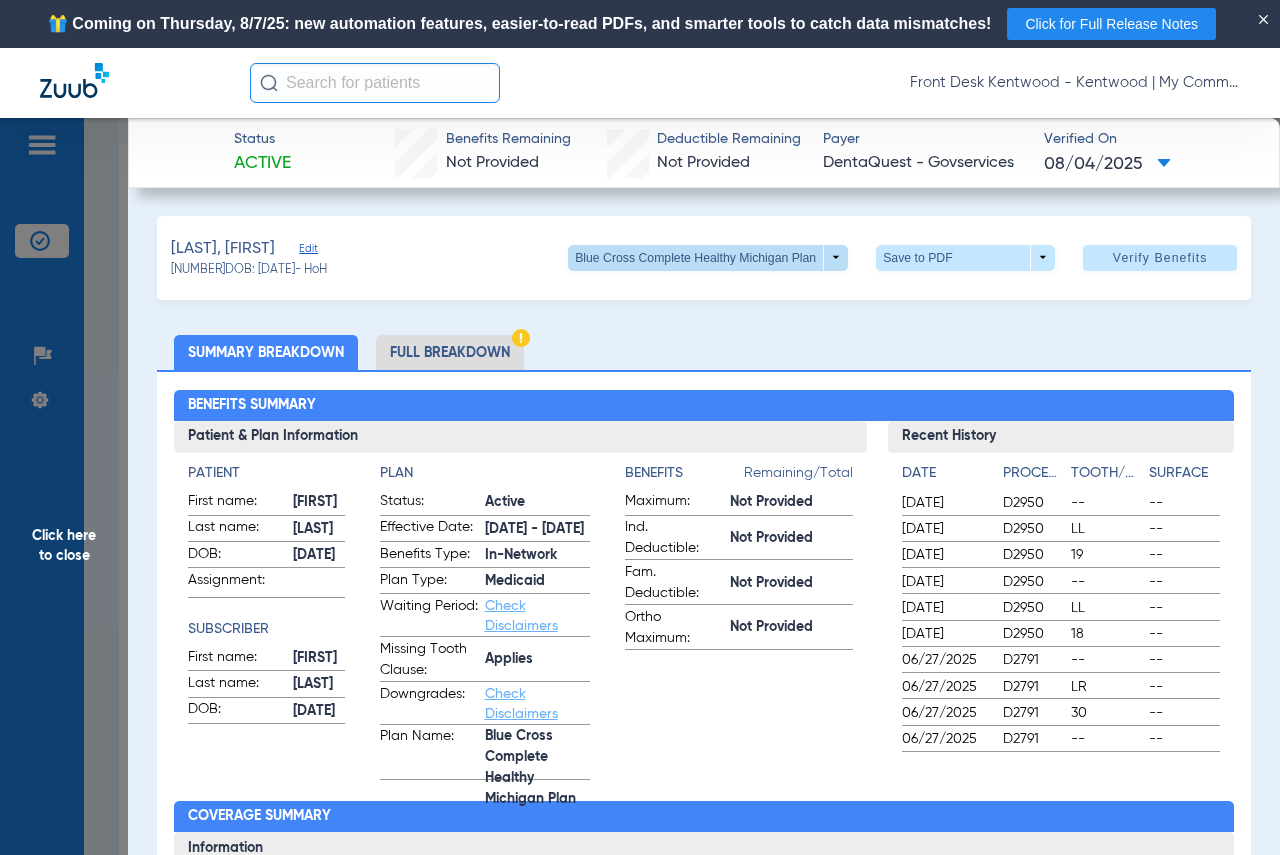 click 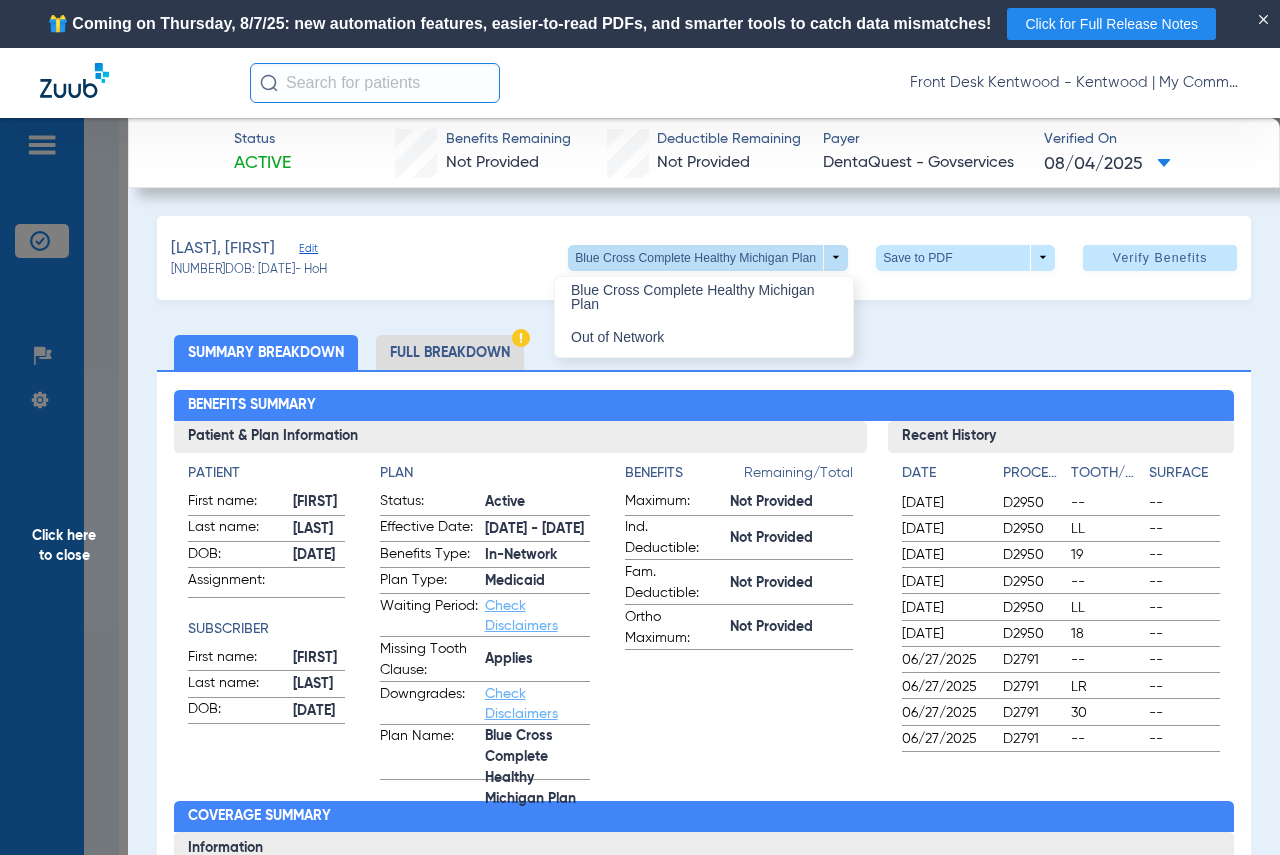 drag, startPoint x: 820, startPoint y: 259, endPoint x: 831, endPoint y: 259, distance: 11 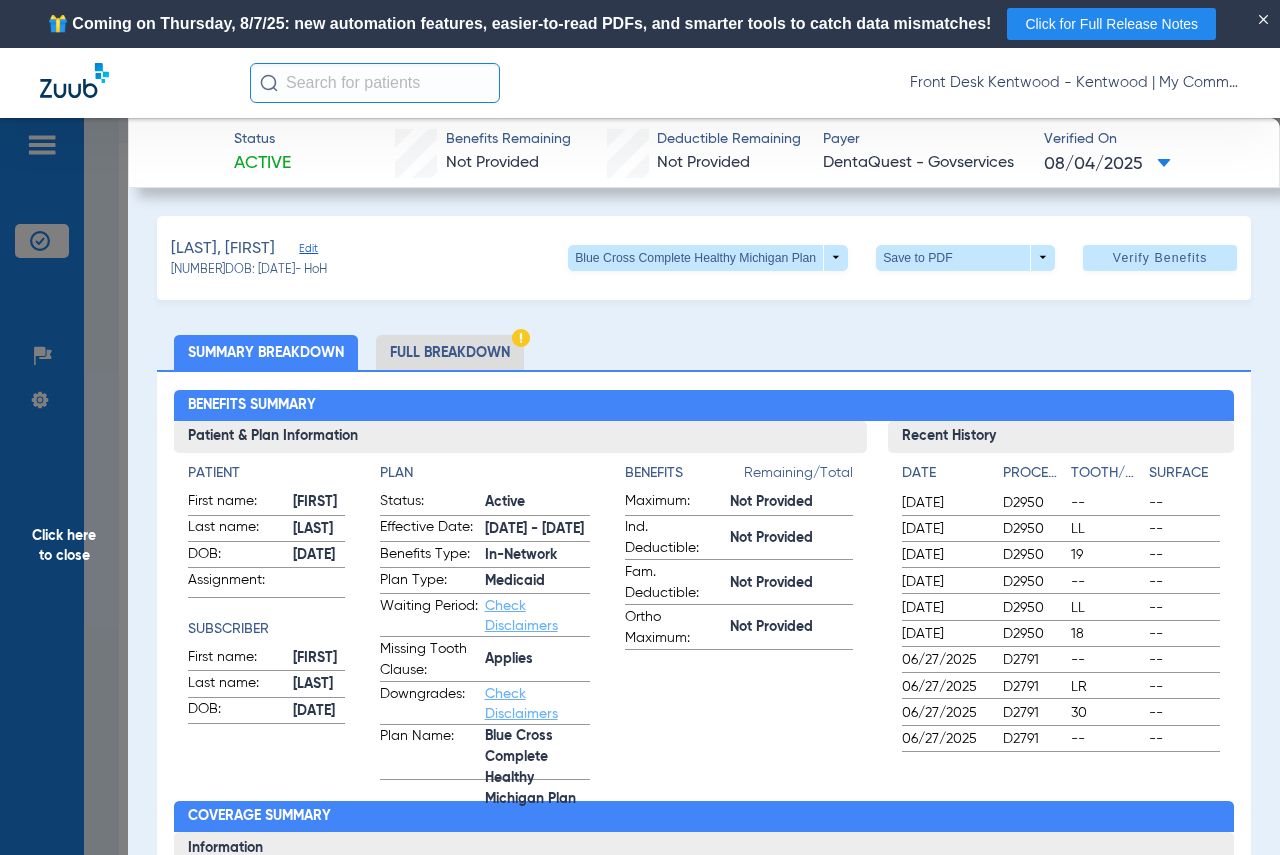 drag, startPoint x: 51, startPoint y: 542, endPoint x: 260, endPoint y: 537, distance: 209.0598 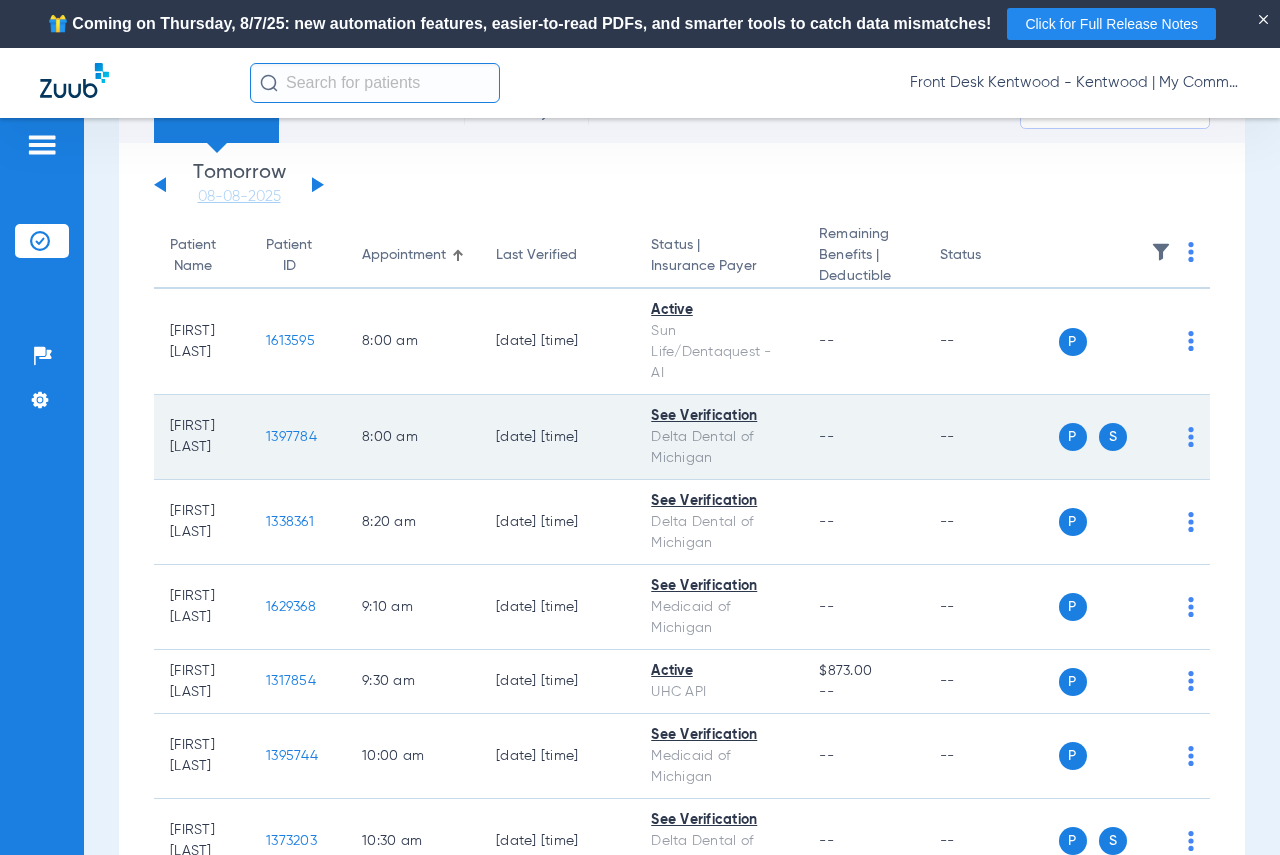 click on "1397784" 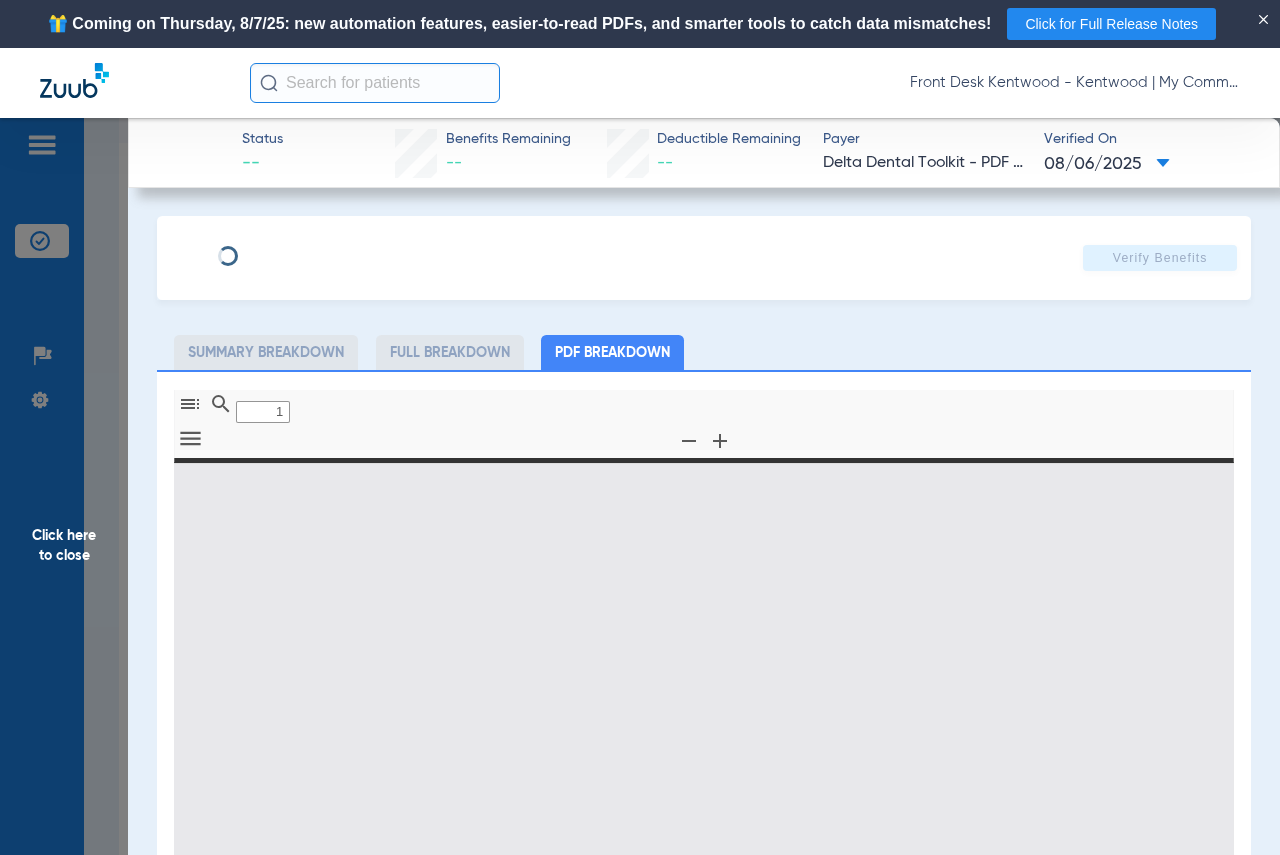 type on "0" 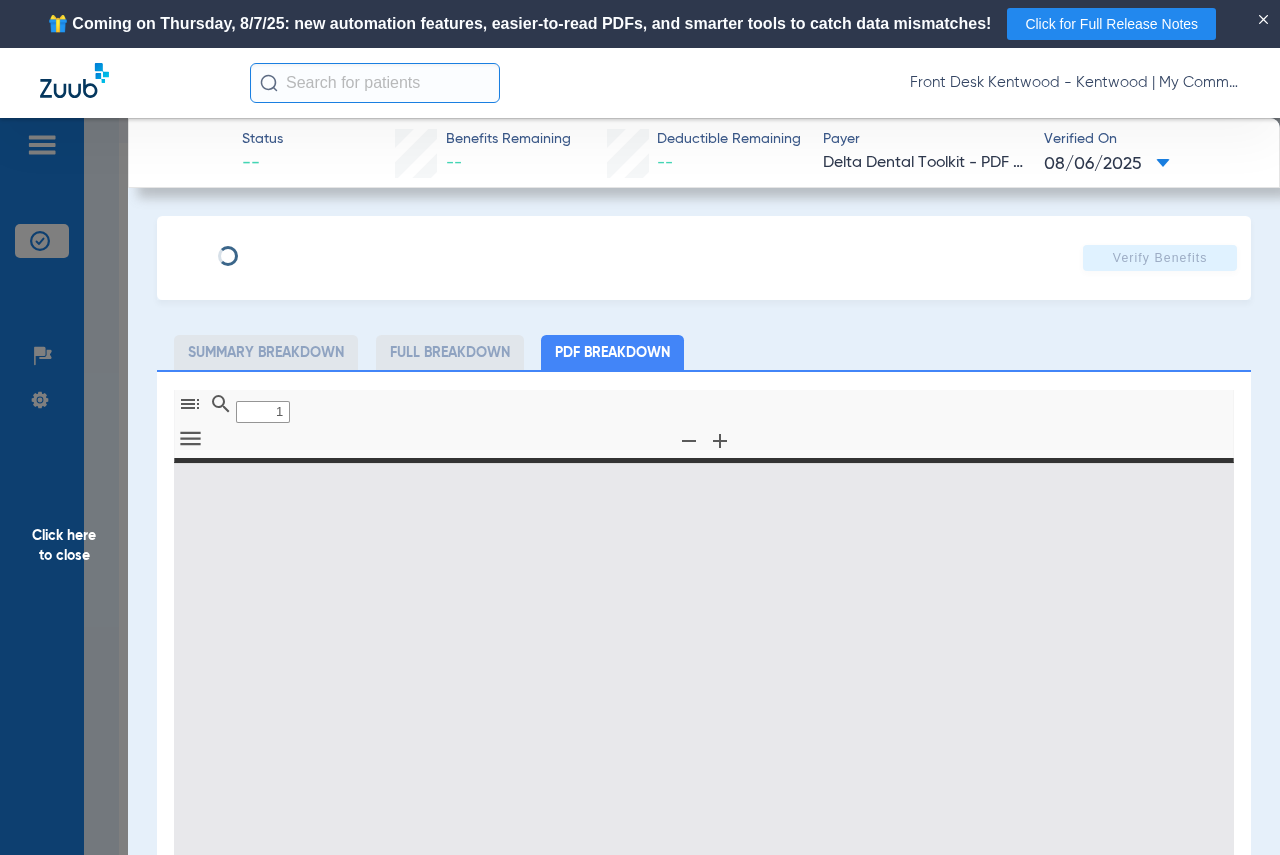 select on "page-width" 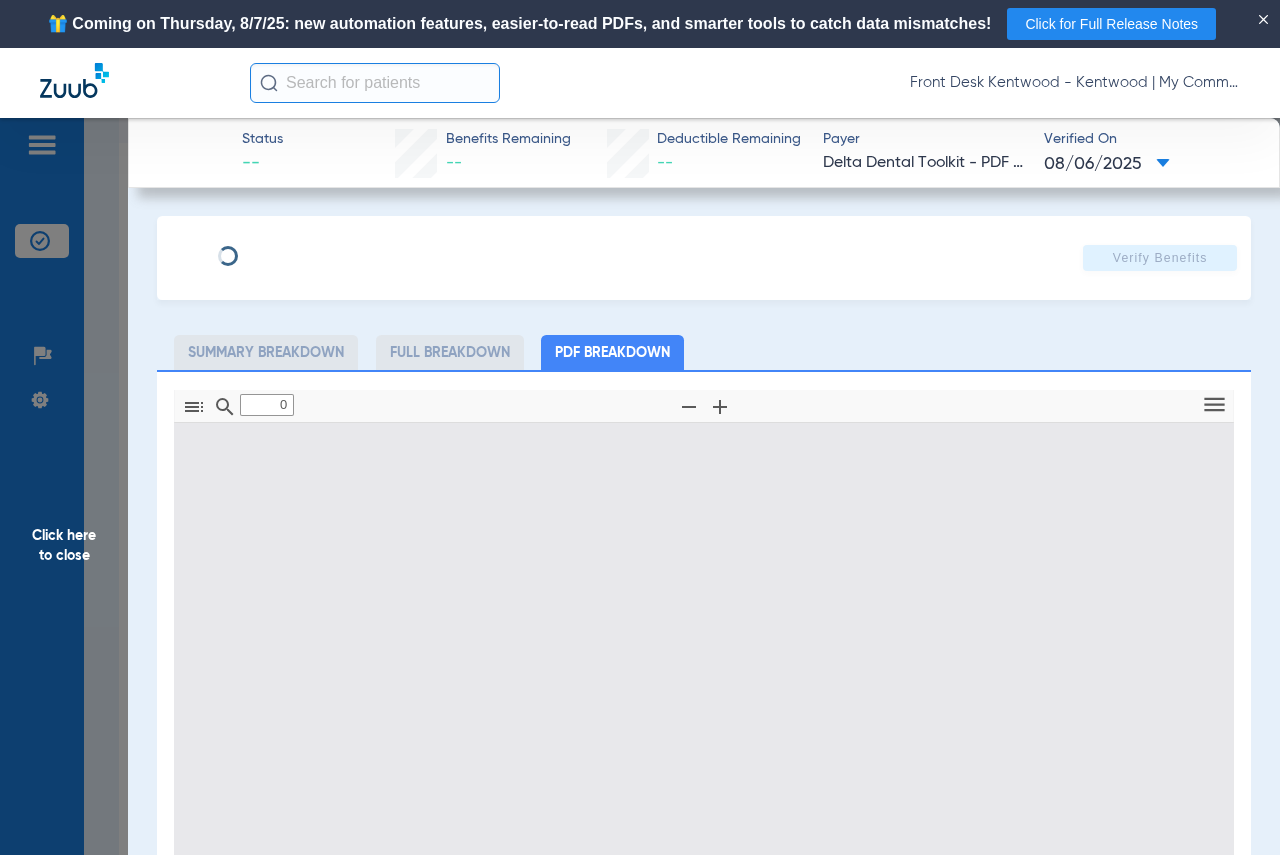 type on "1" 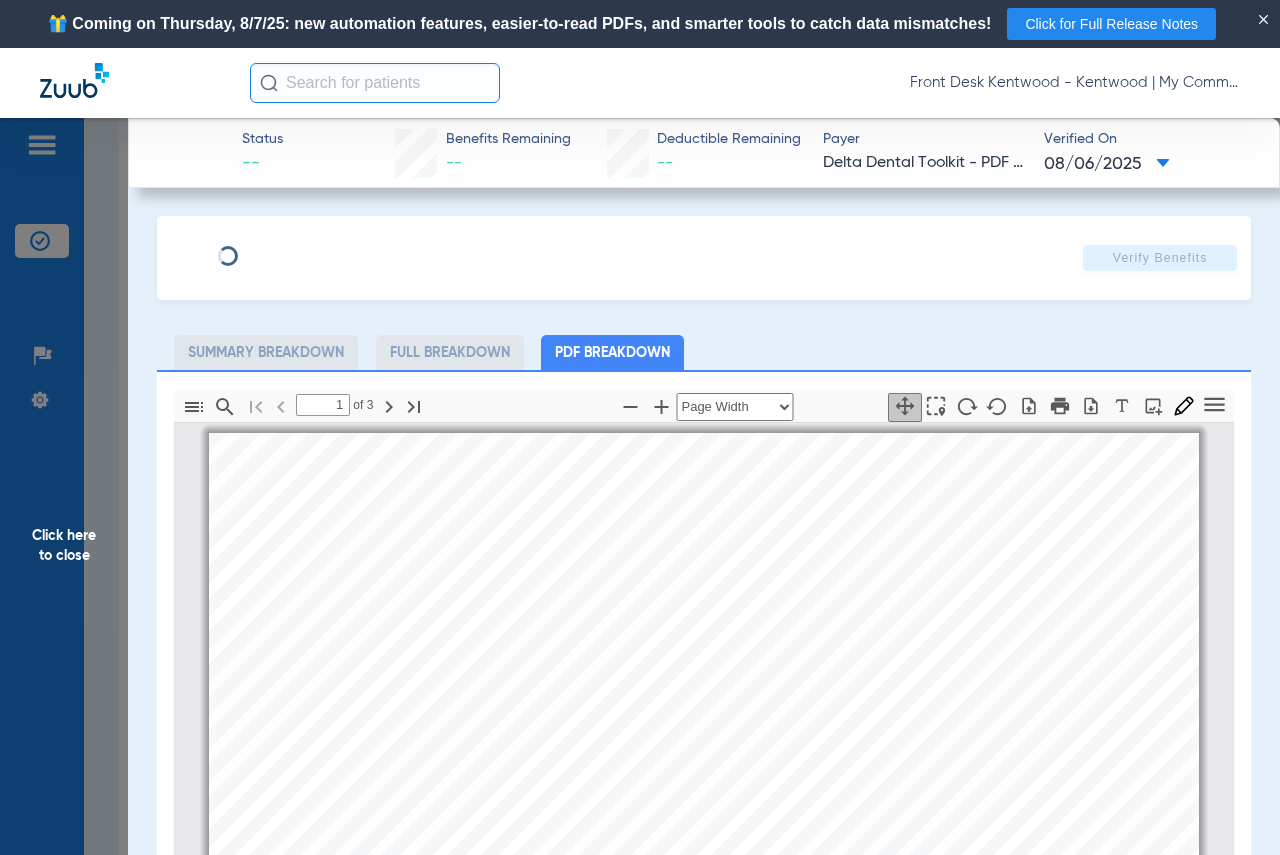 scroll, scrollTop: 10, scrollLeft: 0, axis: vertical 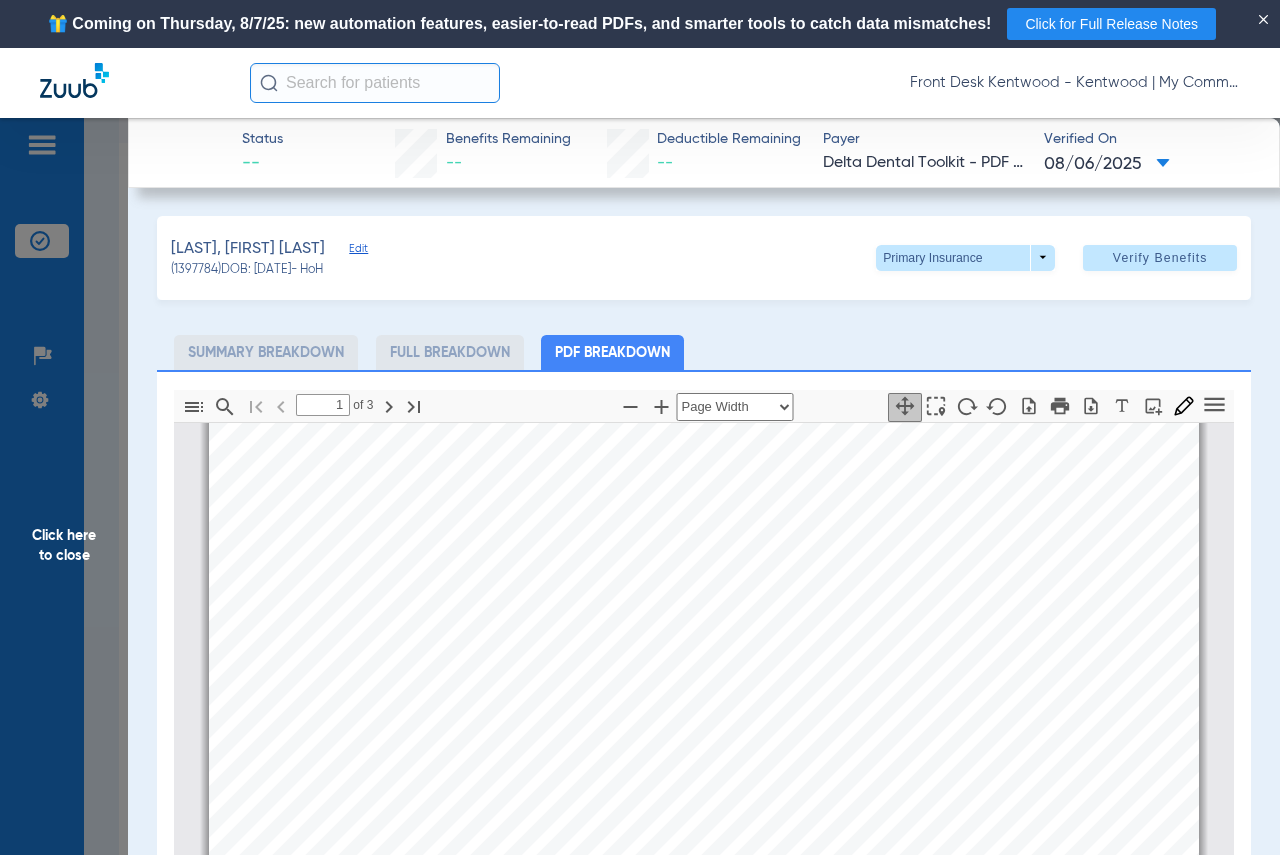 click on "Click here to close" 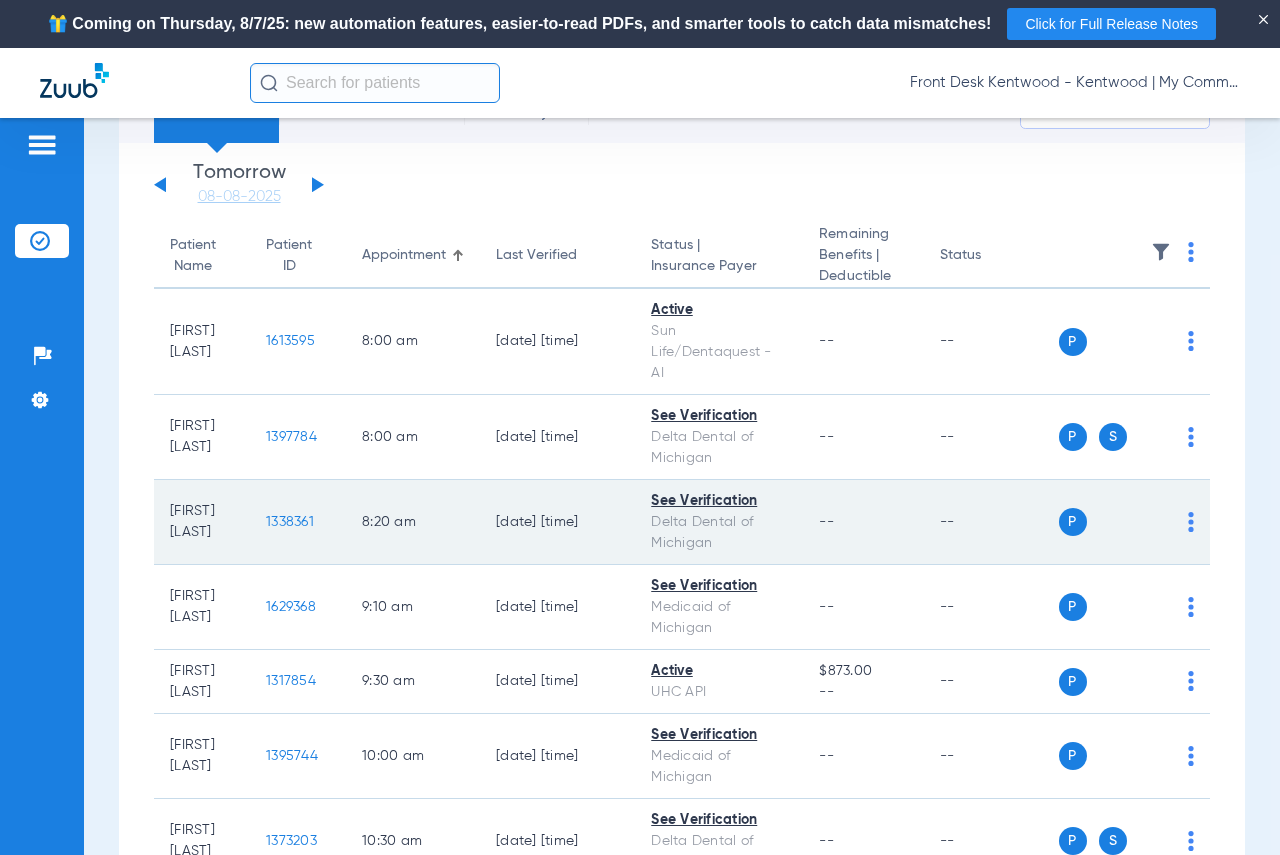 scroll, scrollTop: 200, scrollLeft: 0, axis: vertical 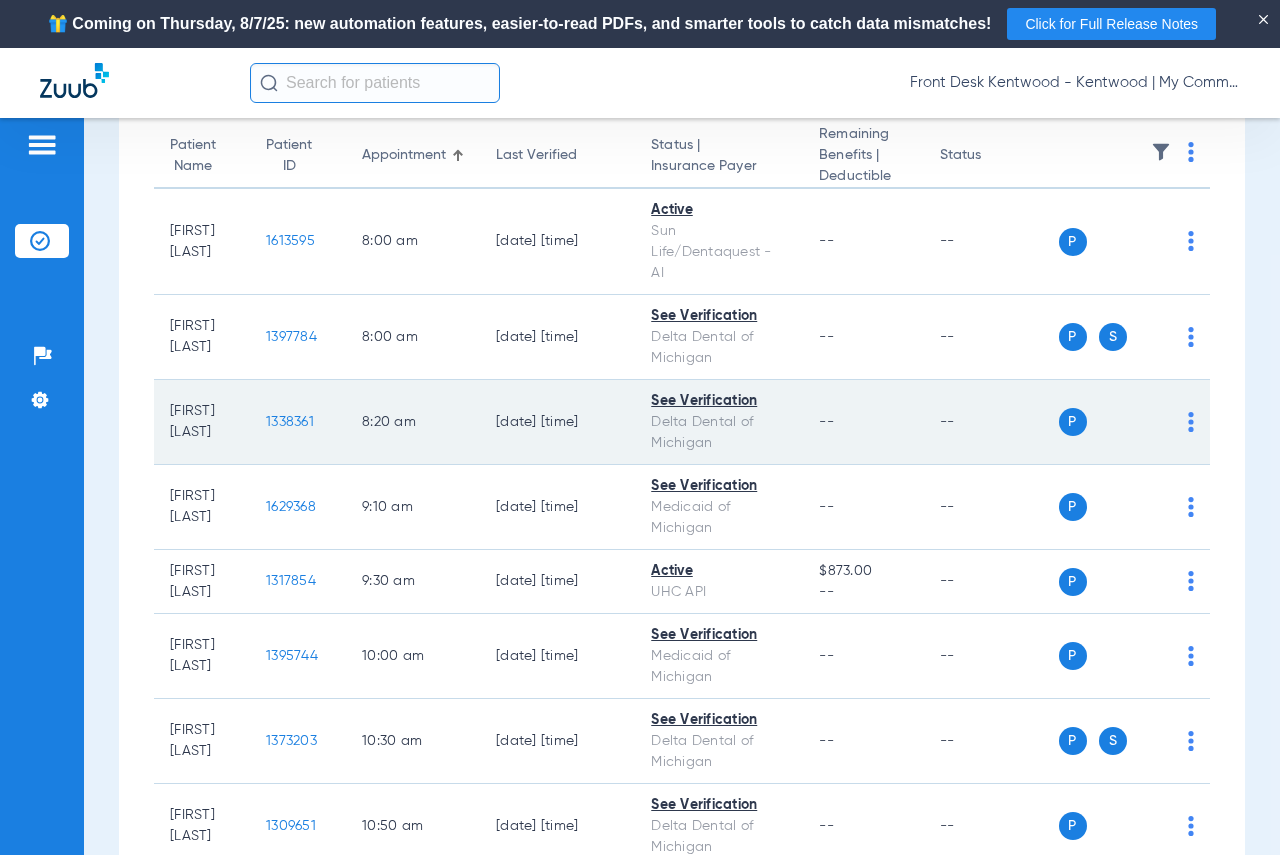 click on "1338361" 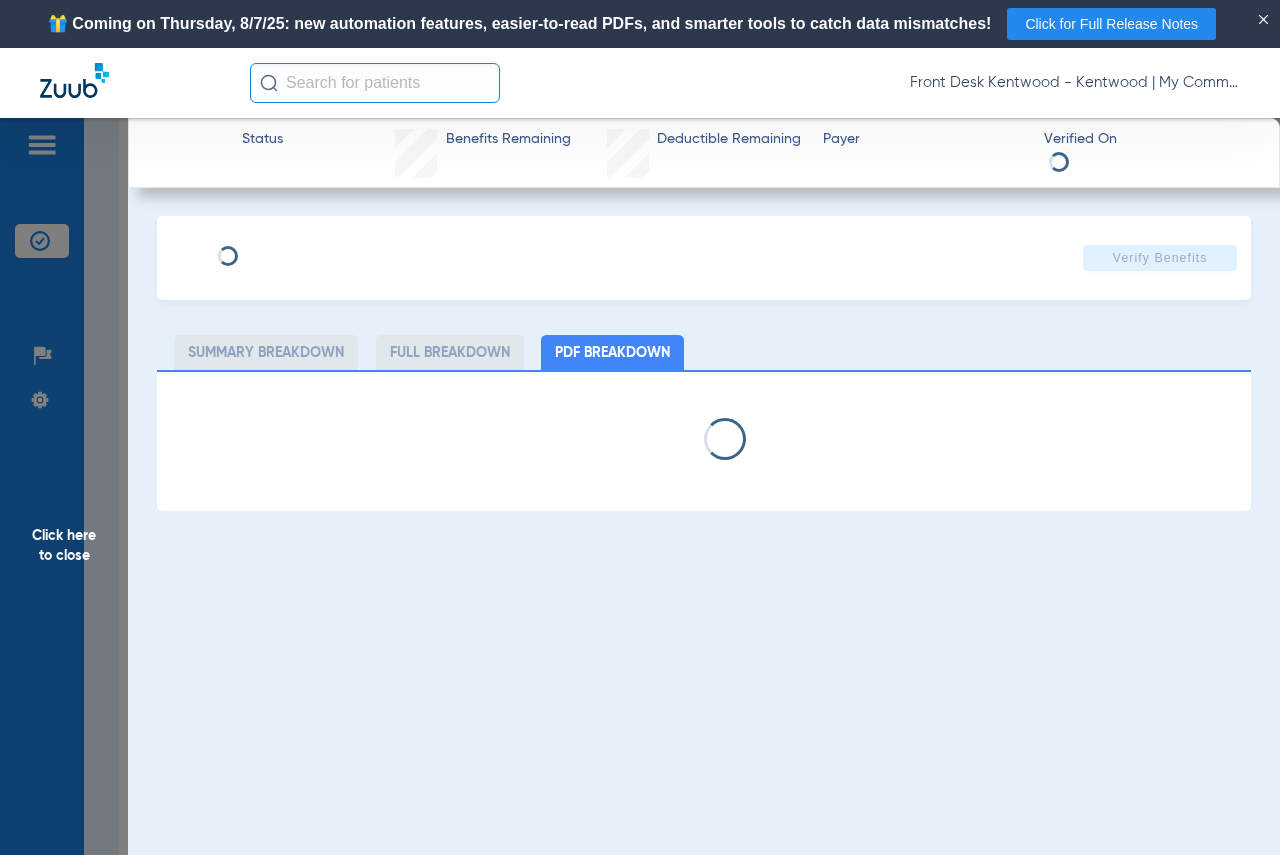 select on "page-width" 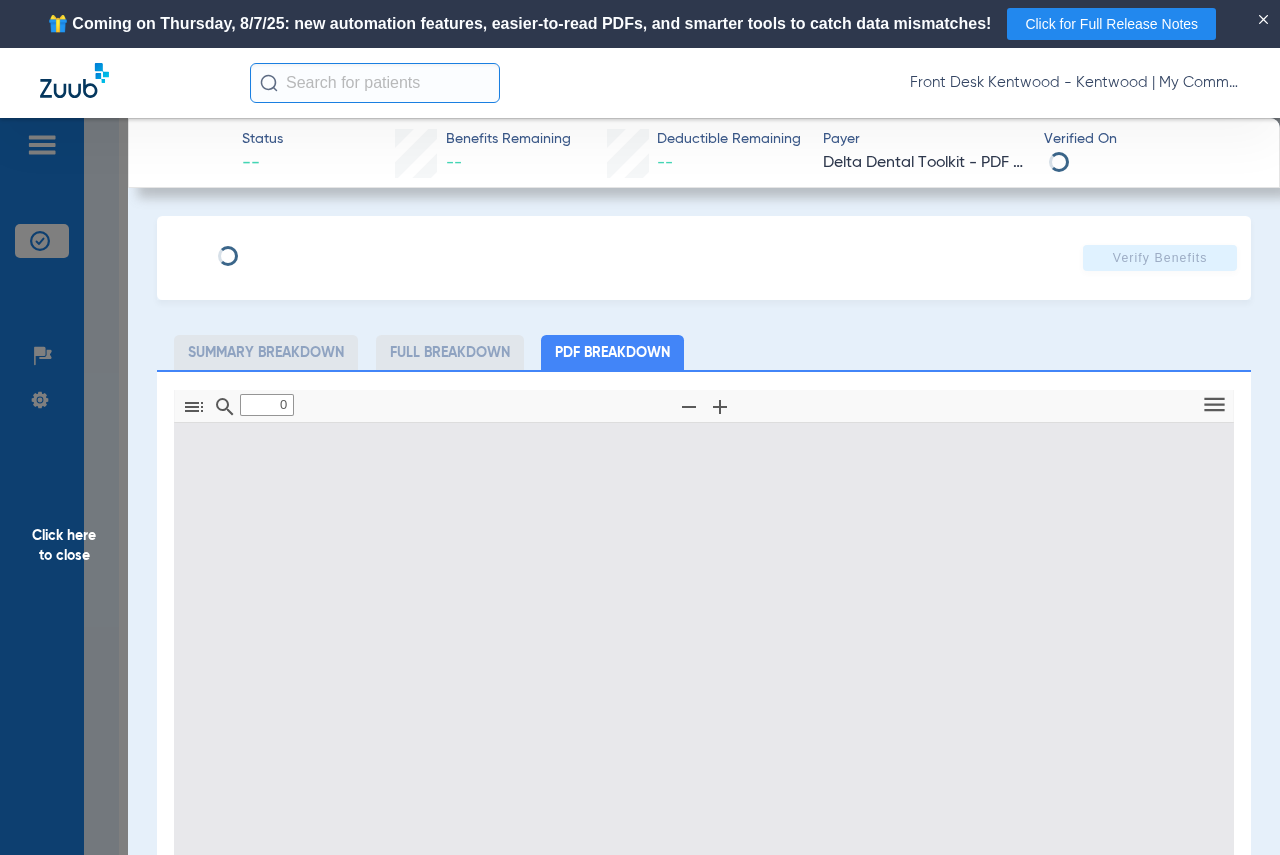 type on "1" 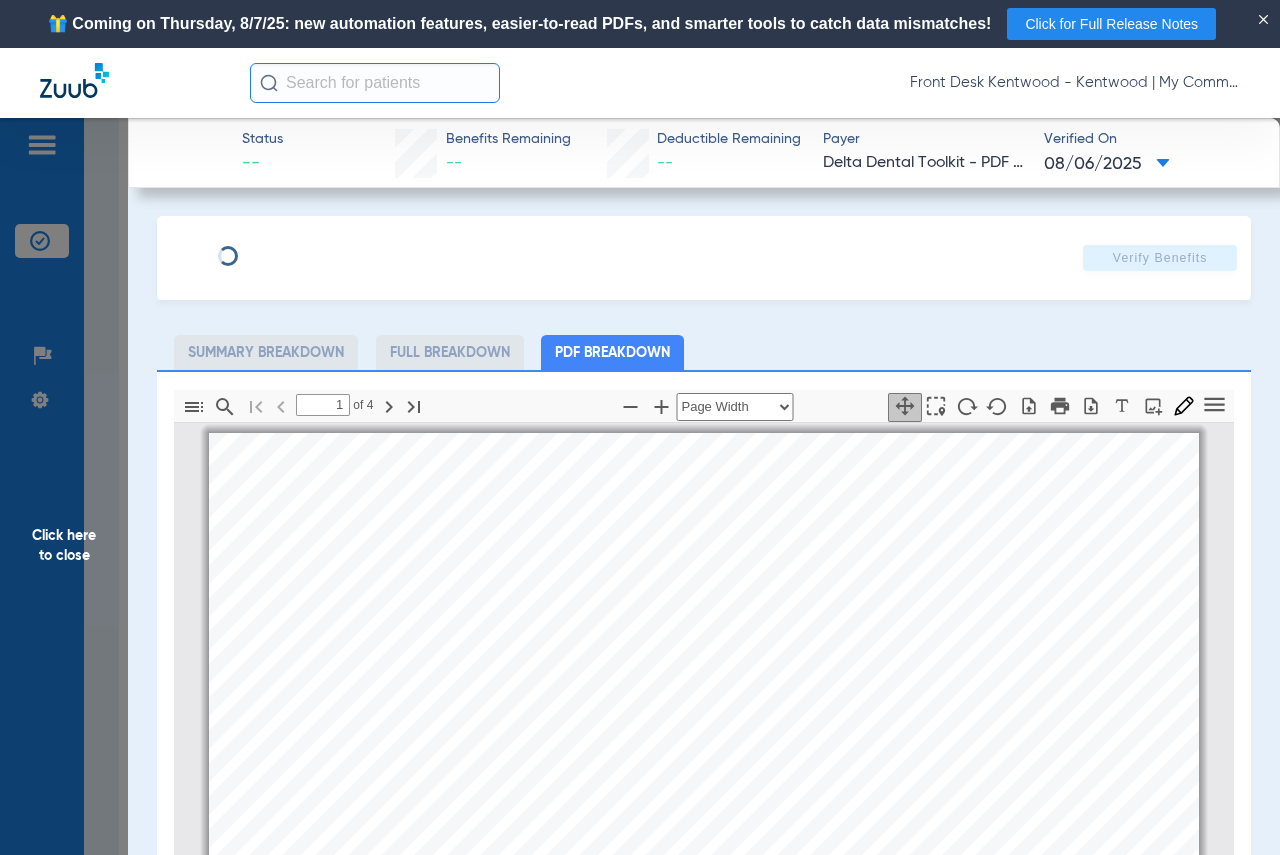 scroll, scrollTop: 10, scrollLeft: 0, axis: vertical 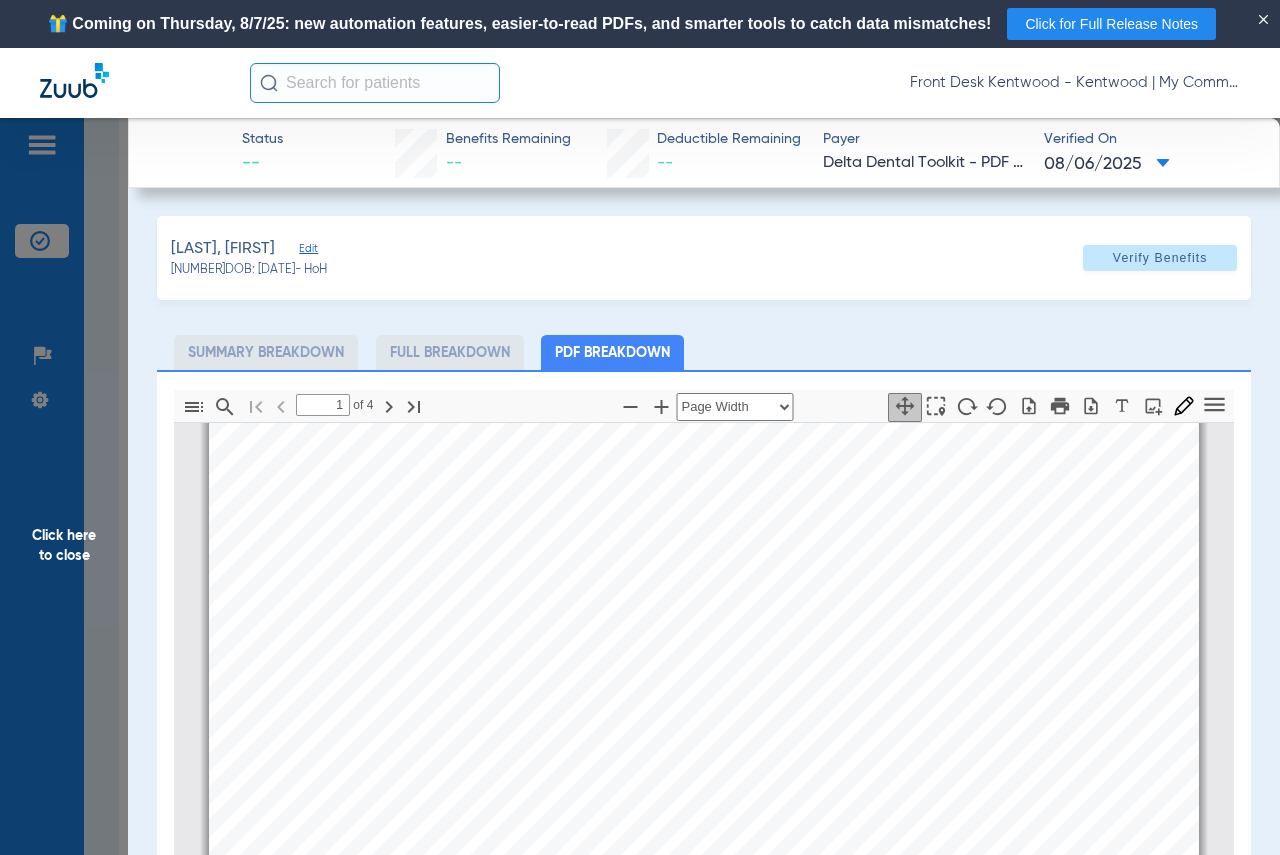 click on "Click here to close" 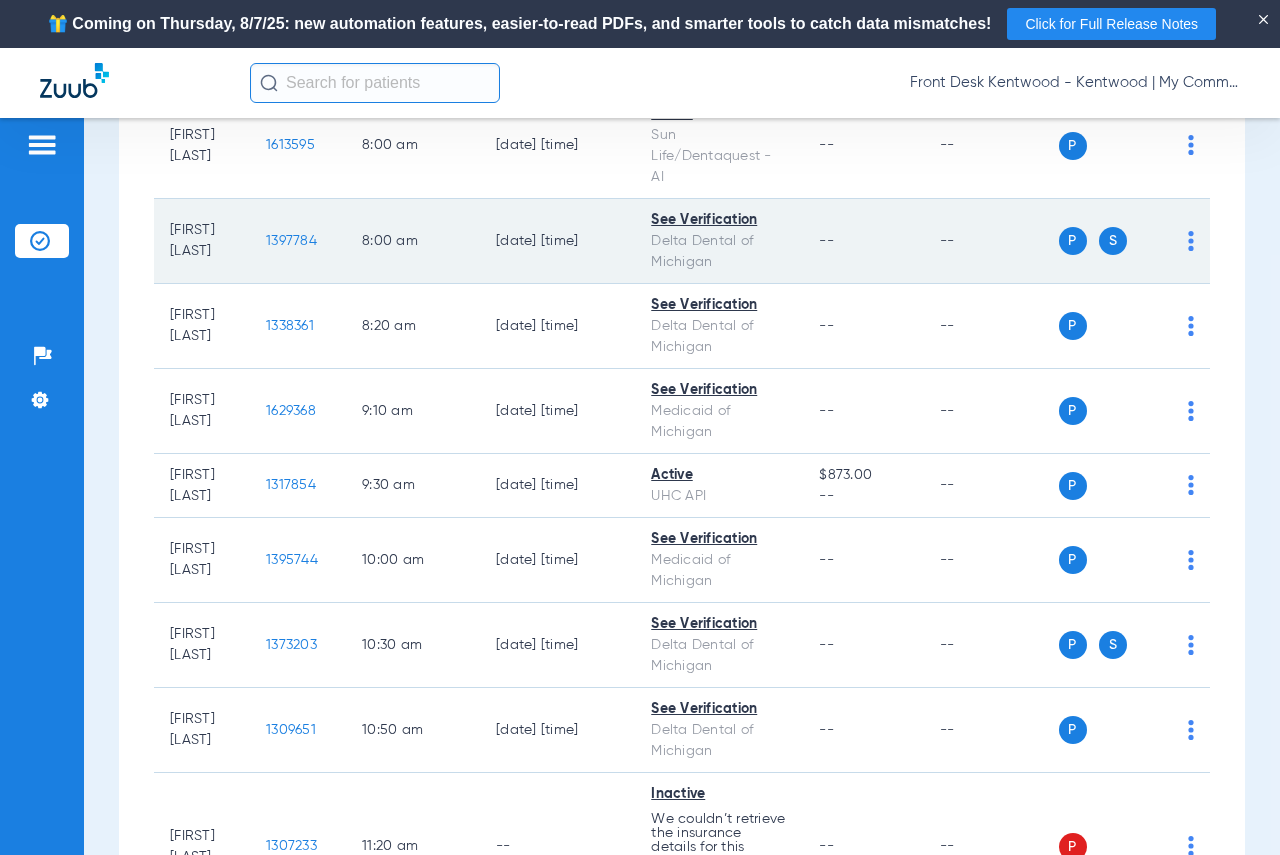 scroll, scrollTop: 400, scrollLeft: 0, axis: vertical 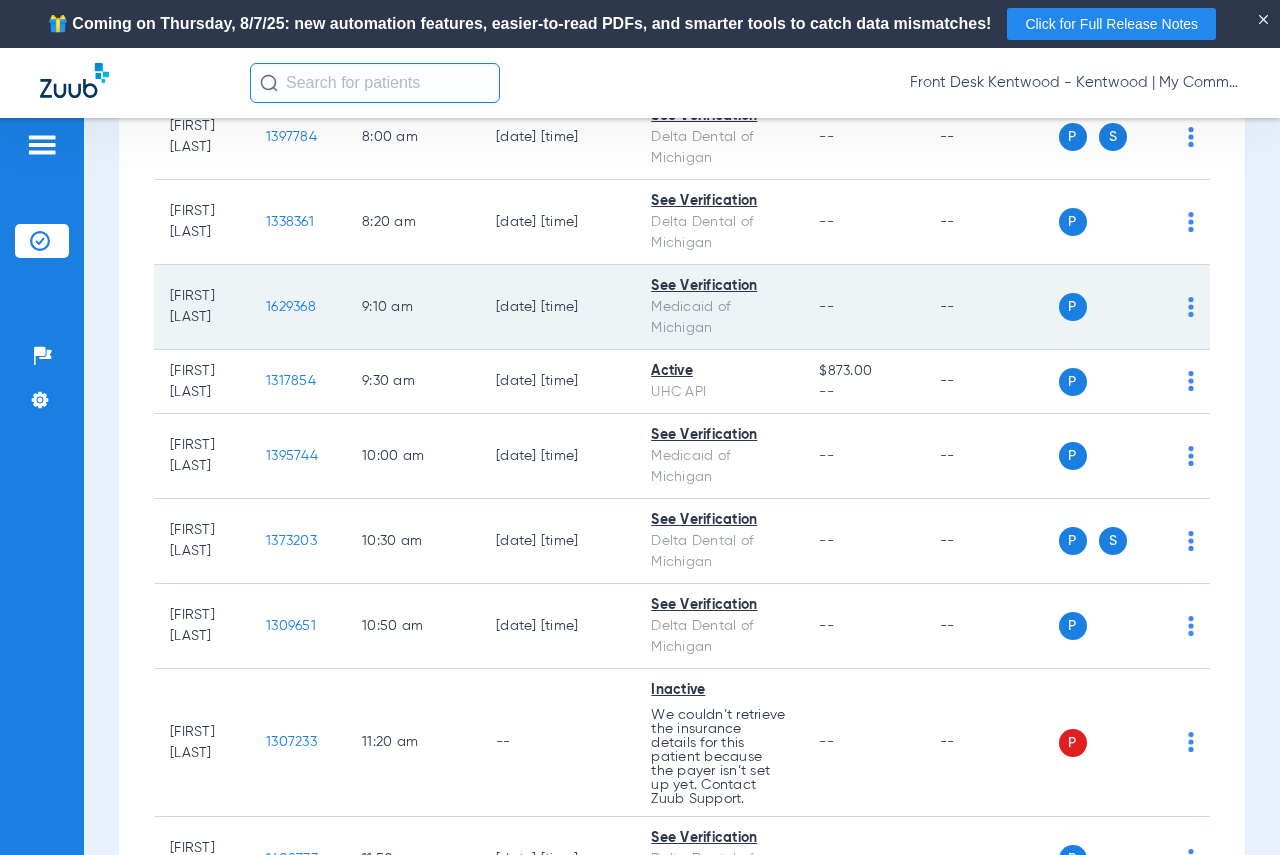 click on "1629368" 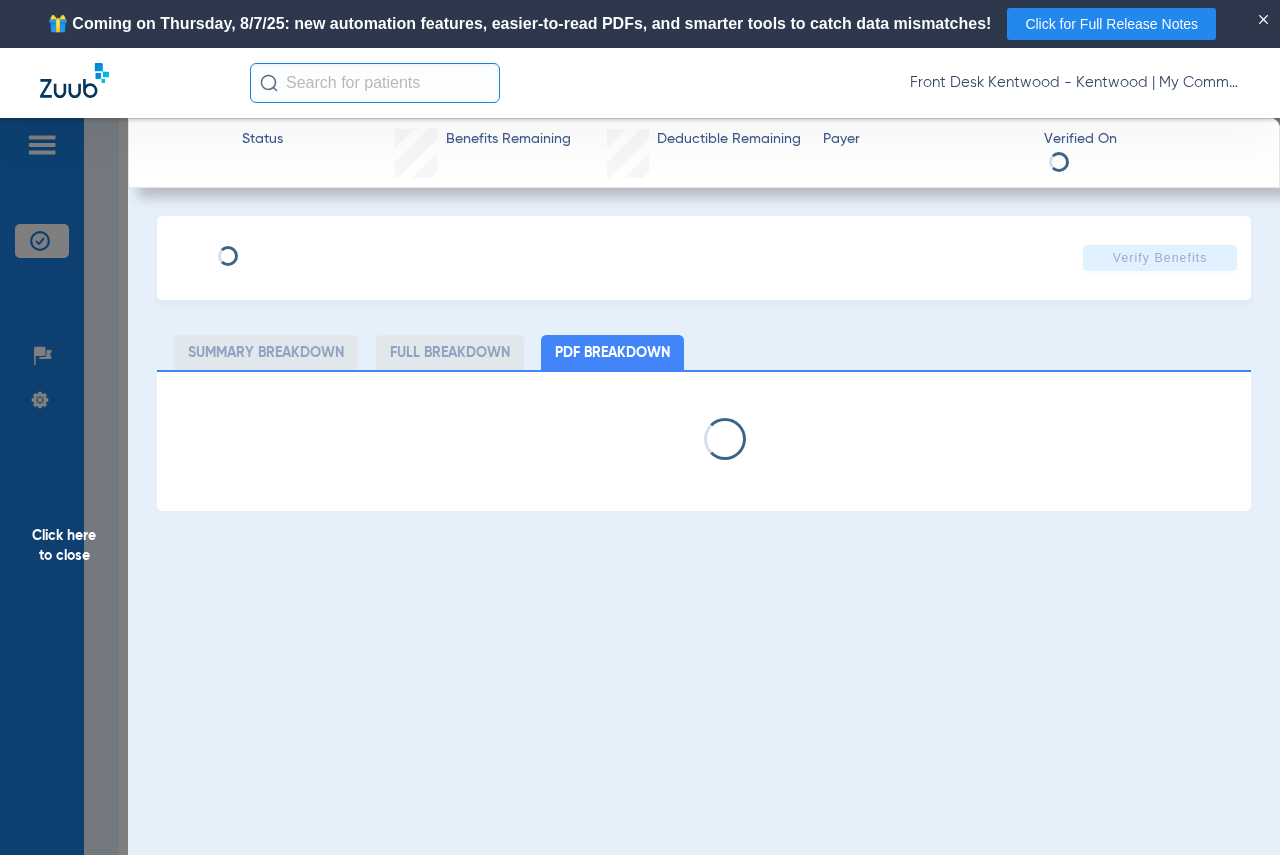 select on "page-width" 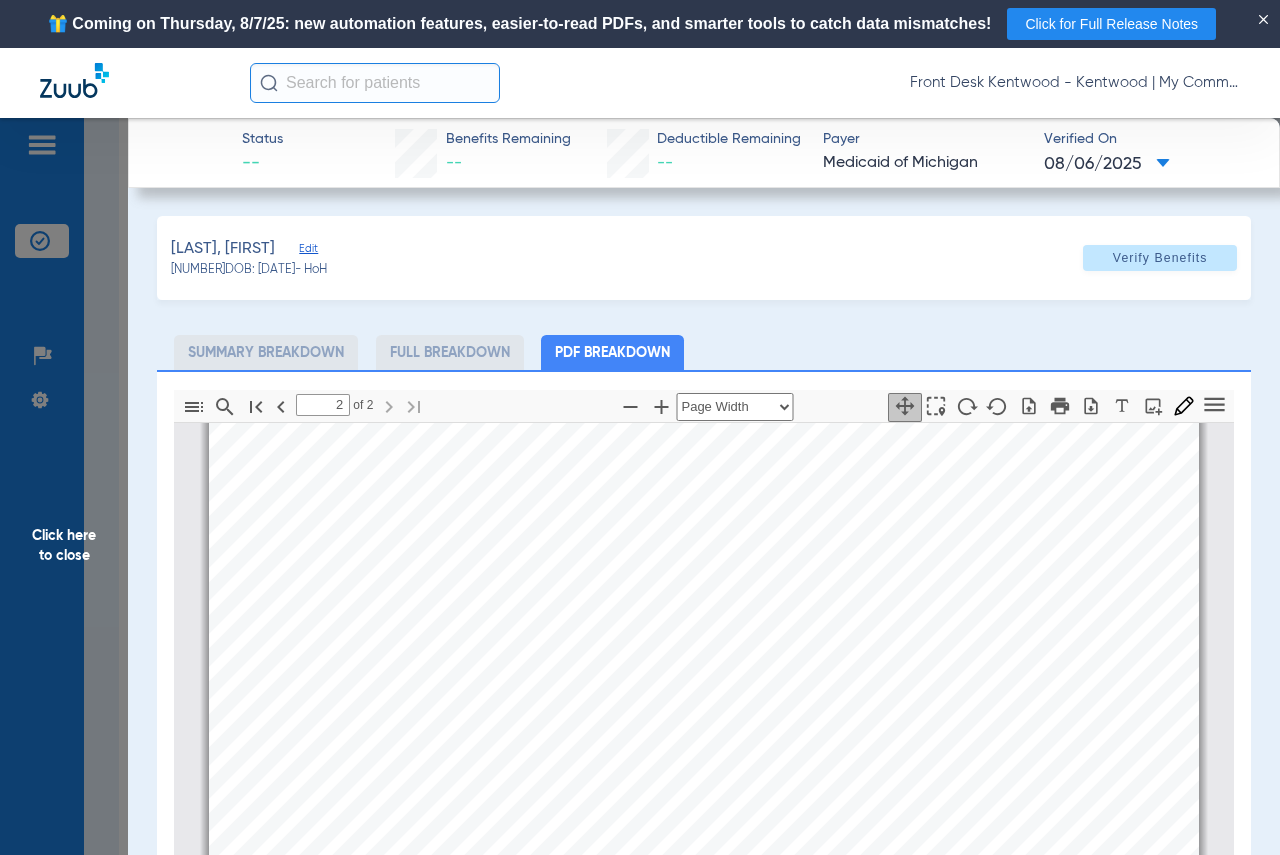 scroll, scrollTop: 1810, scrollLeft: 0, axis: vertical 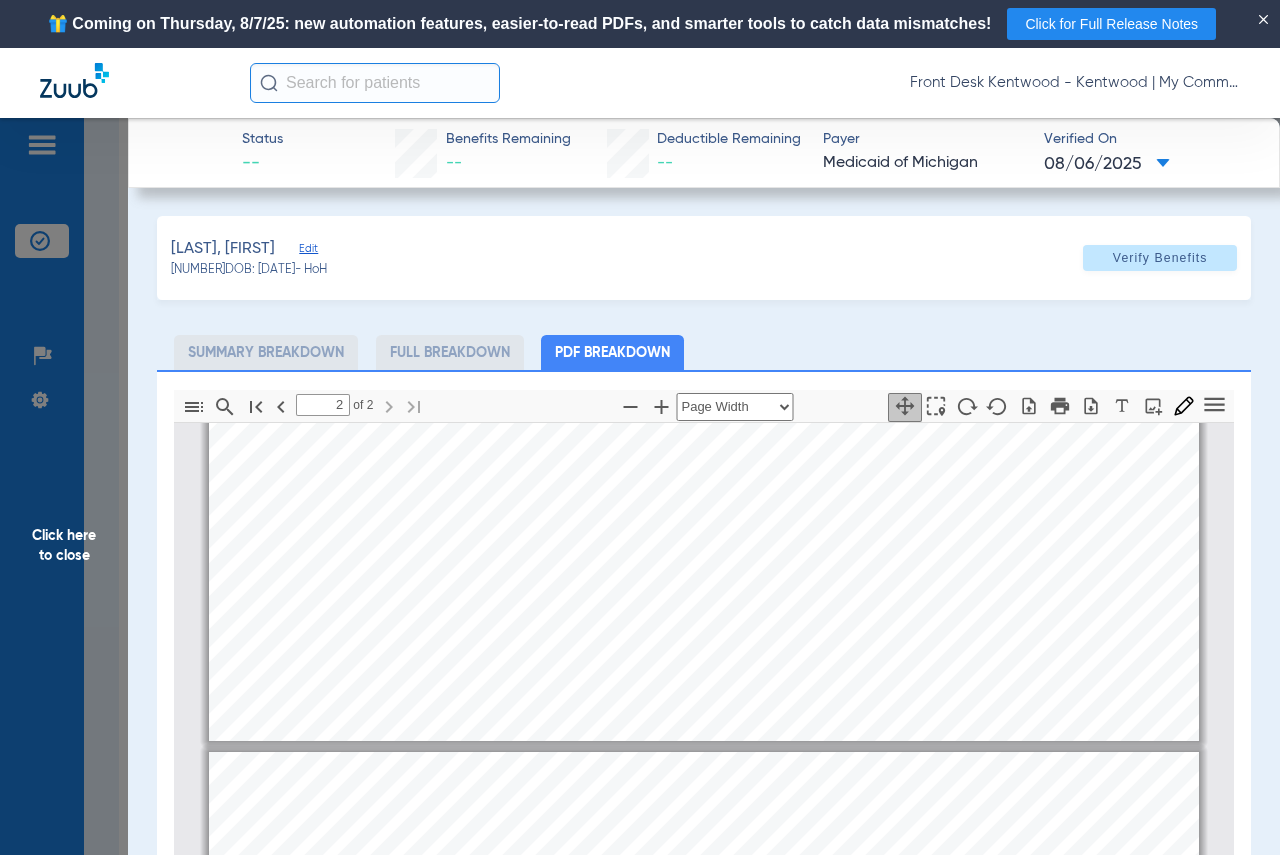 type on "1" 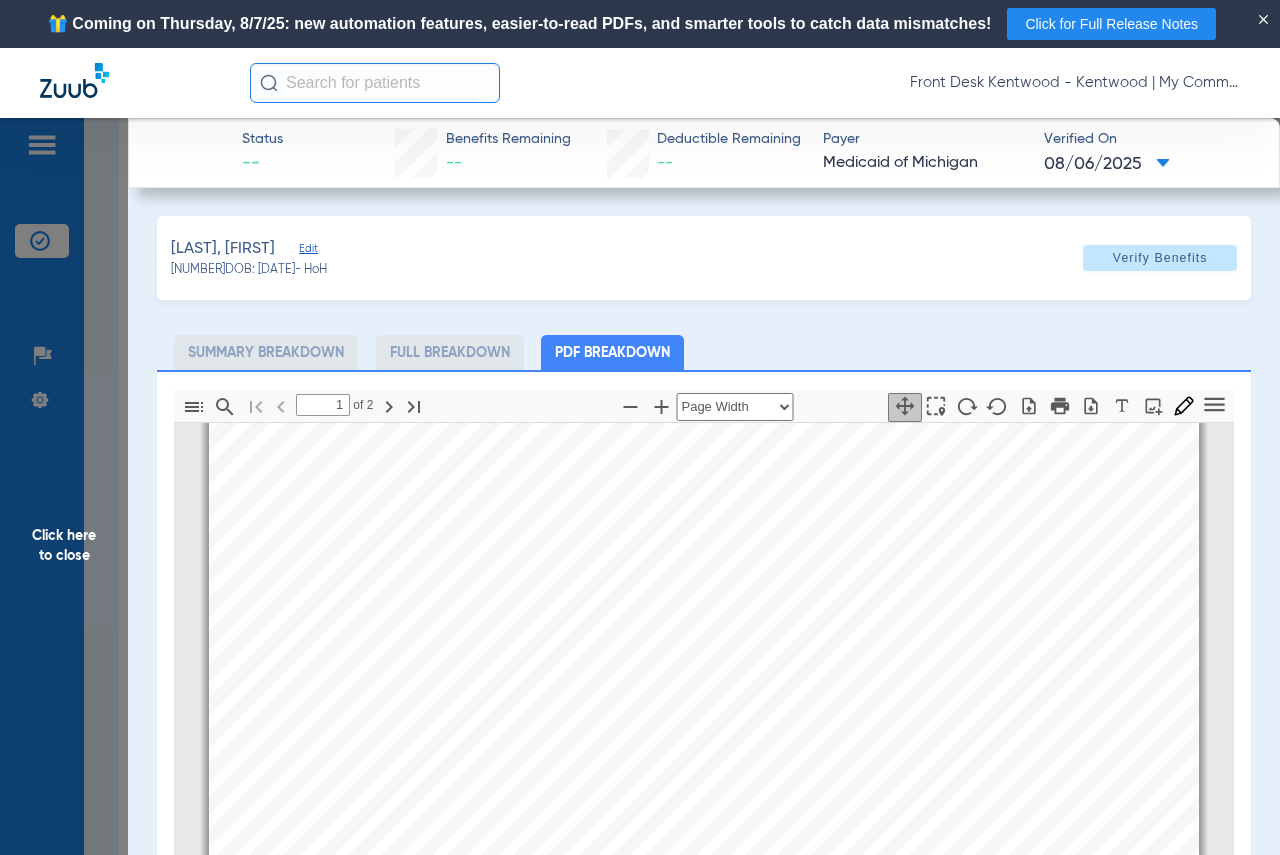 scroll, scrollTop: 10, scrollLeft: 0, axis: vertical 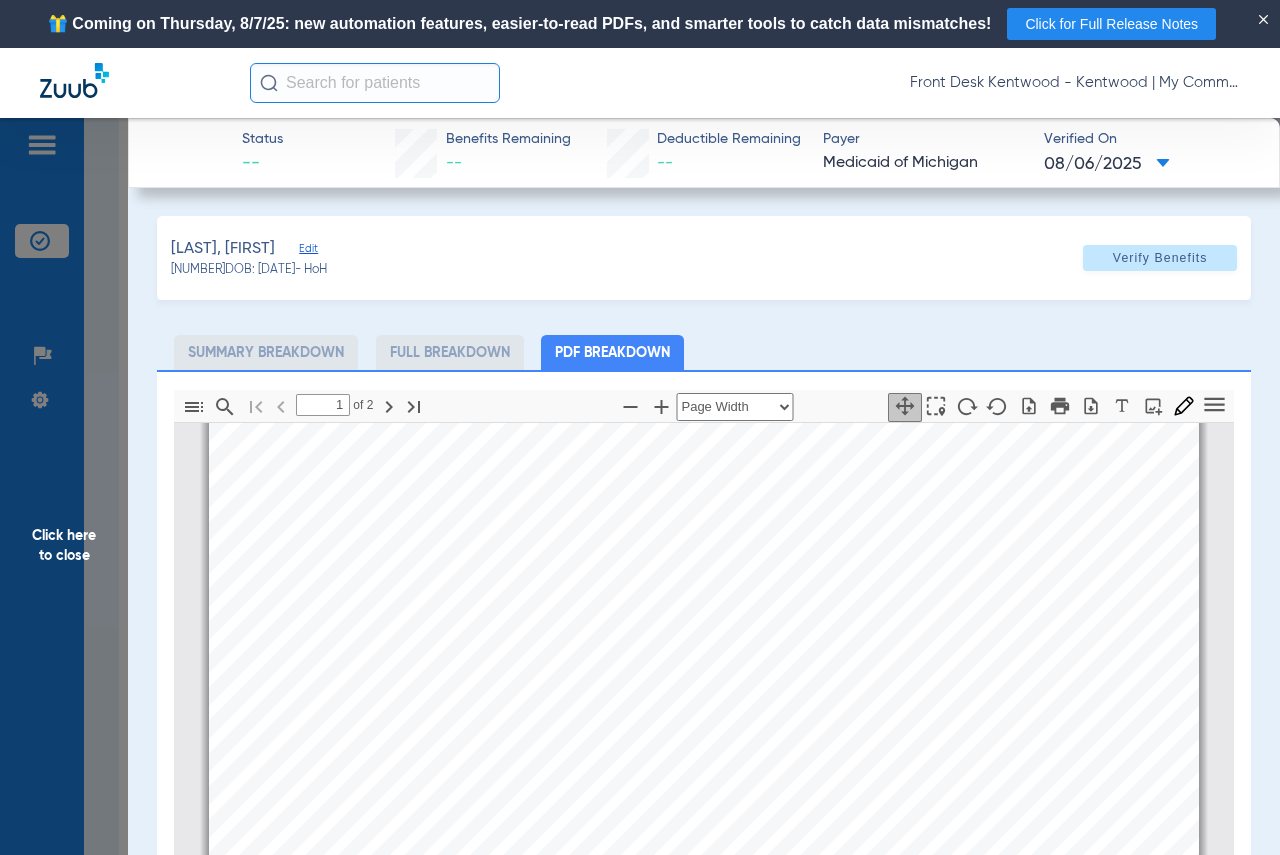 click on "Click here to close" 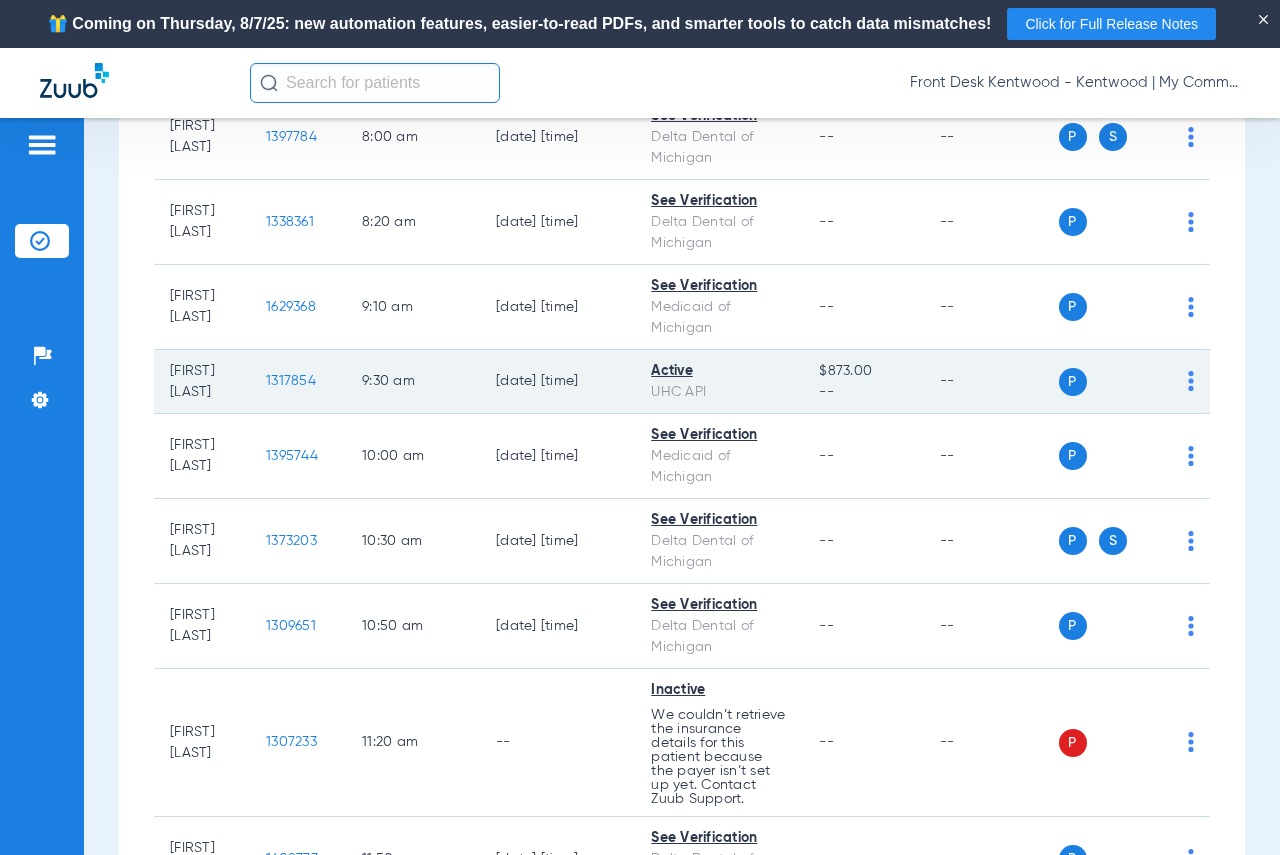 click on "1317854" 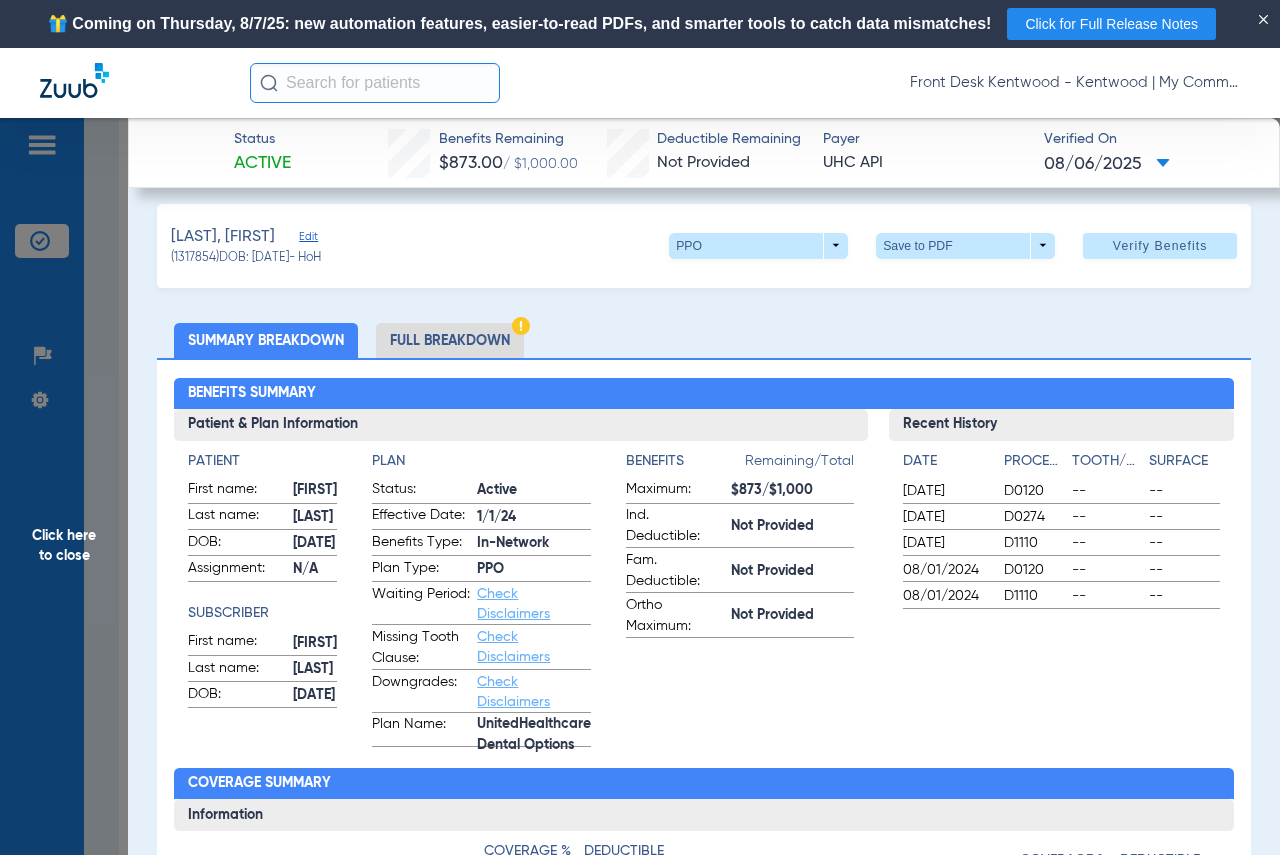 scroll, scrollTop: 0, scrollLeft: 0, axis: both 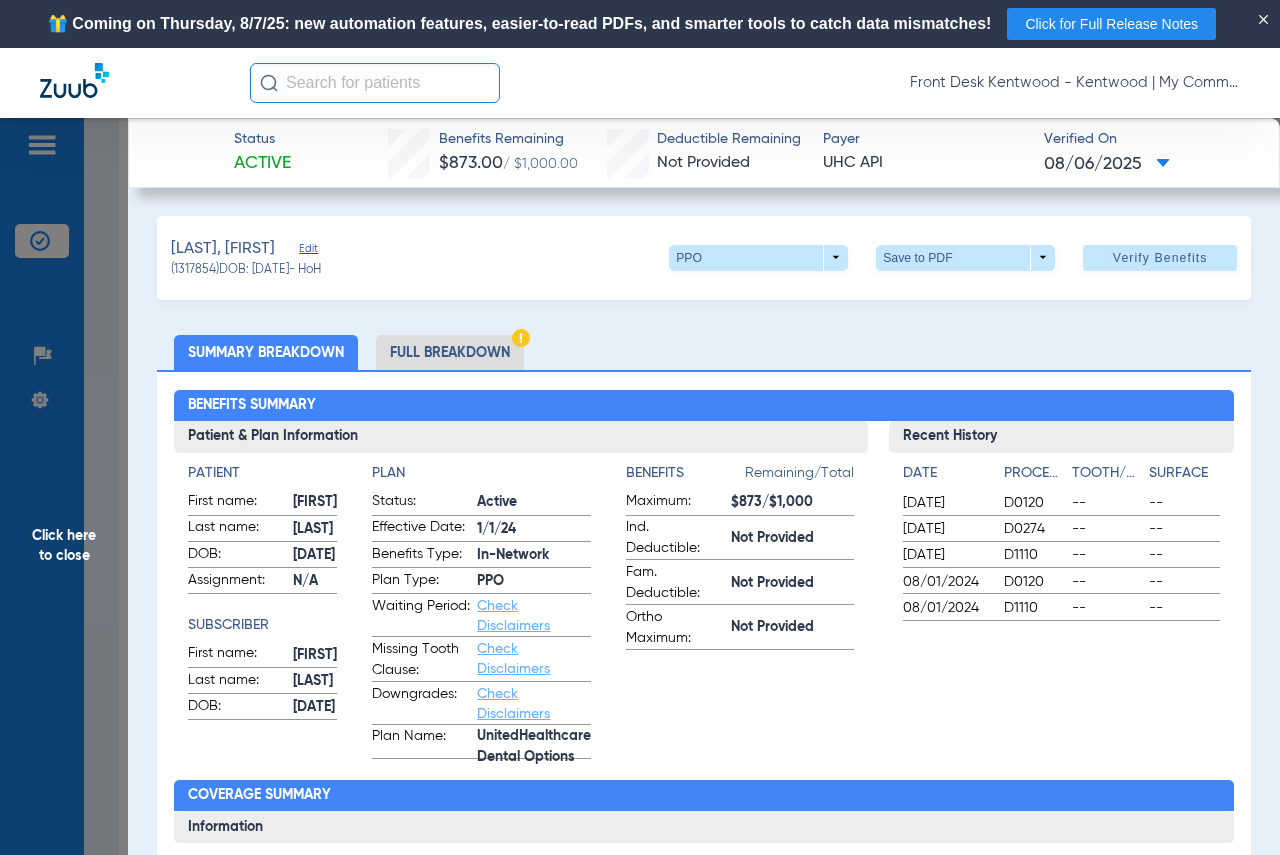 drag, startPoint x: 42, startPoint y: 532, endPoint x: 327, endPoint y: 508, distance: 286.00873 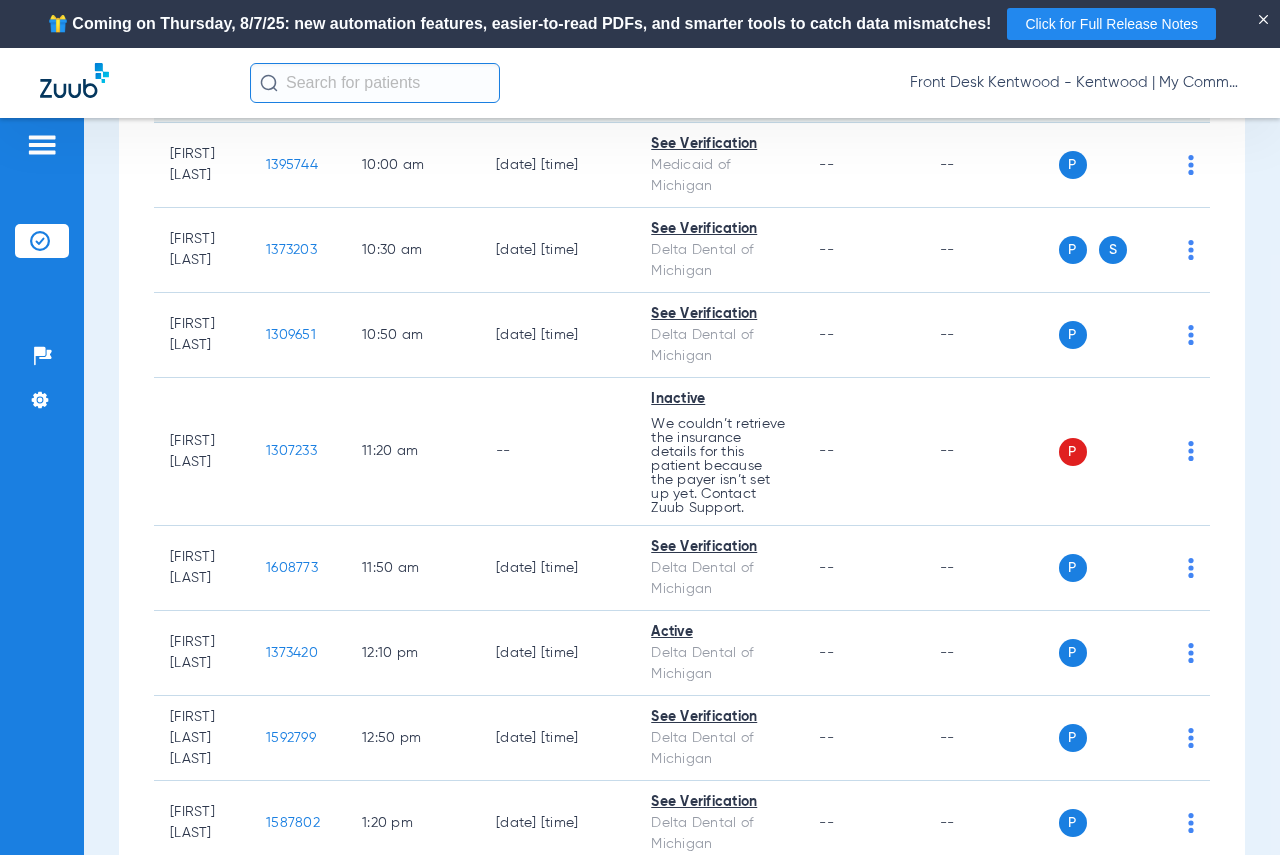 scroll, scrollTop: 700, scrollLeft: 0, axis: vertical 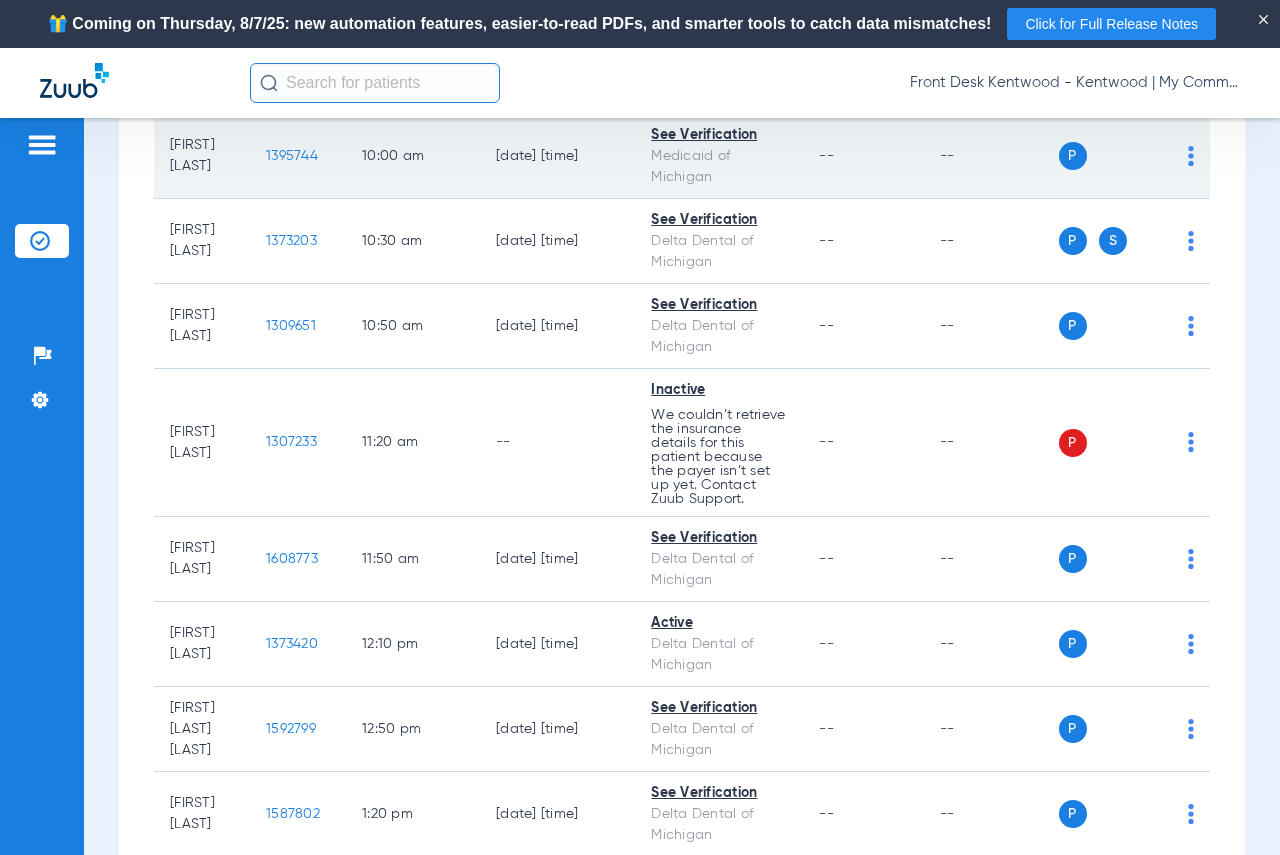 click on "1395744" 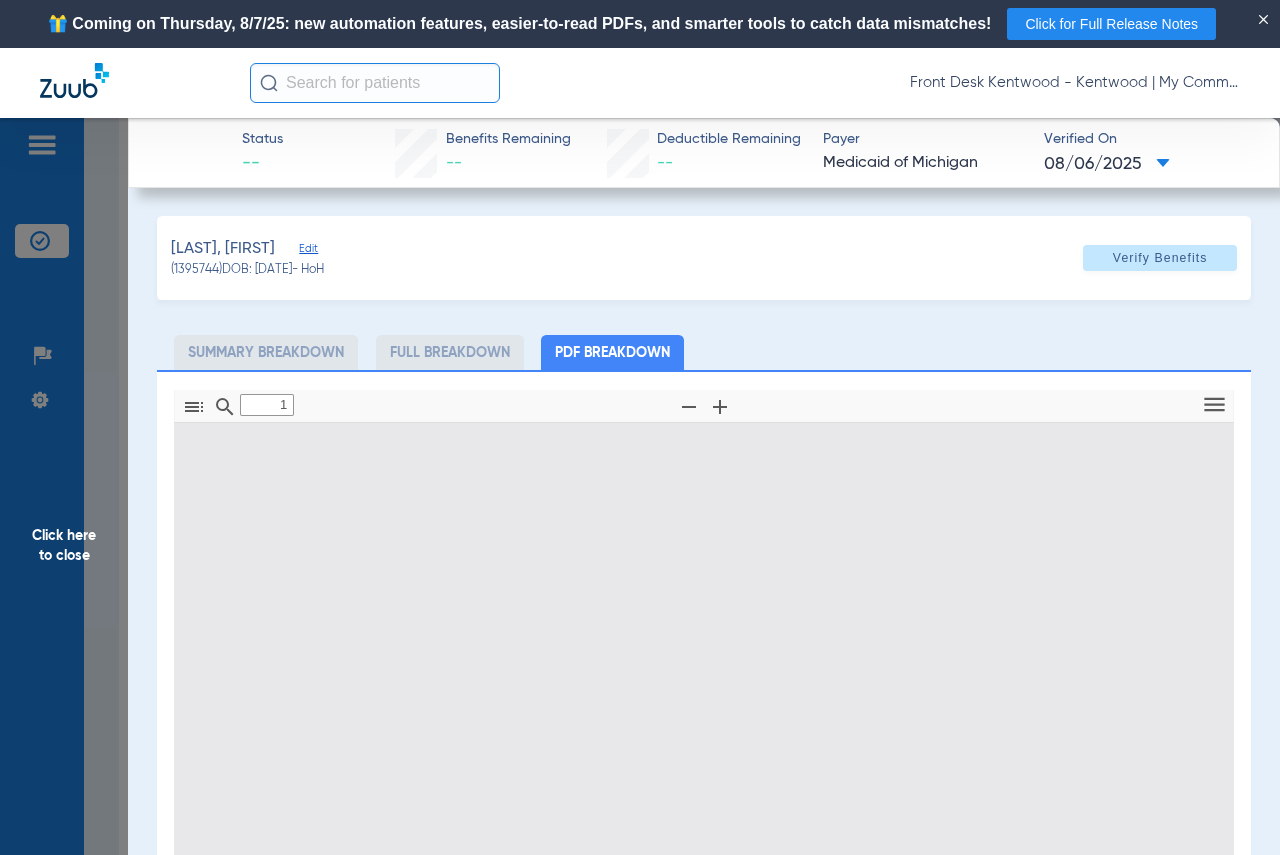 type on "0" 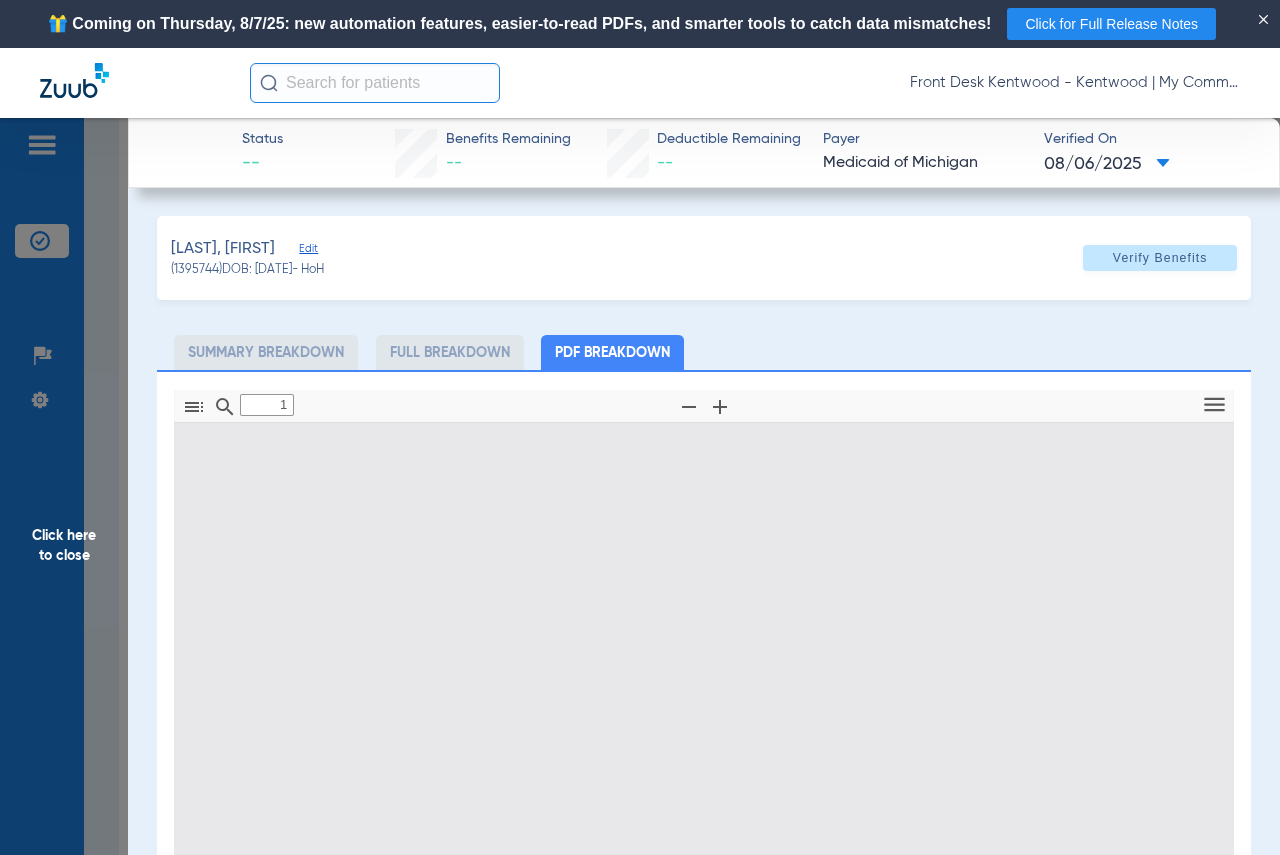select on "page-width" 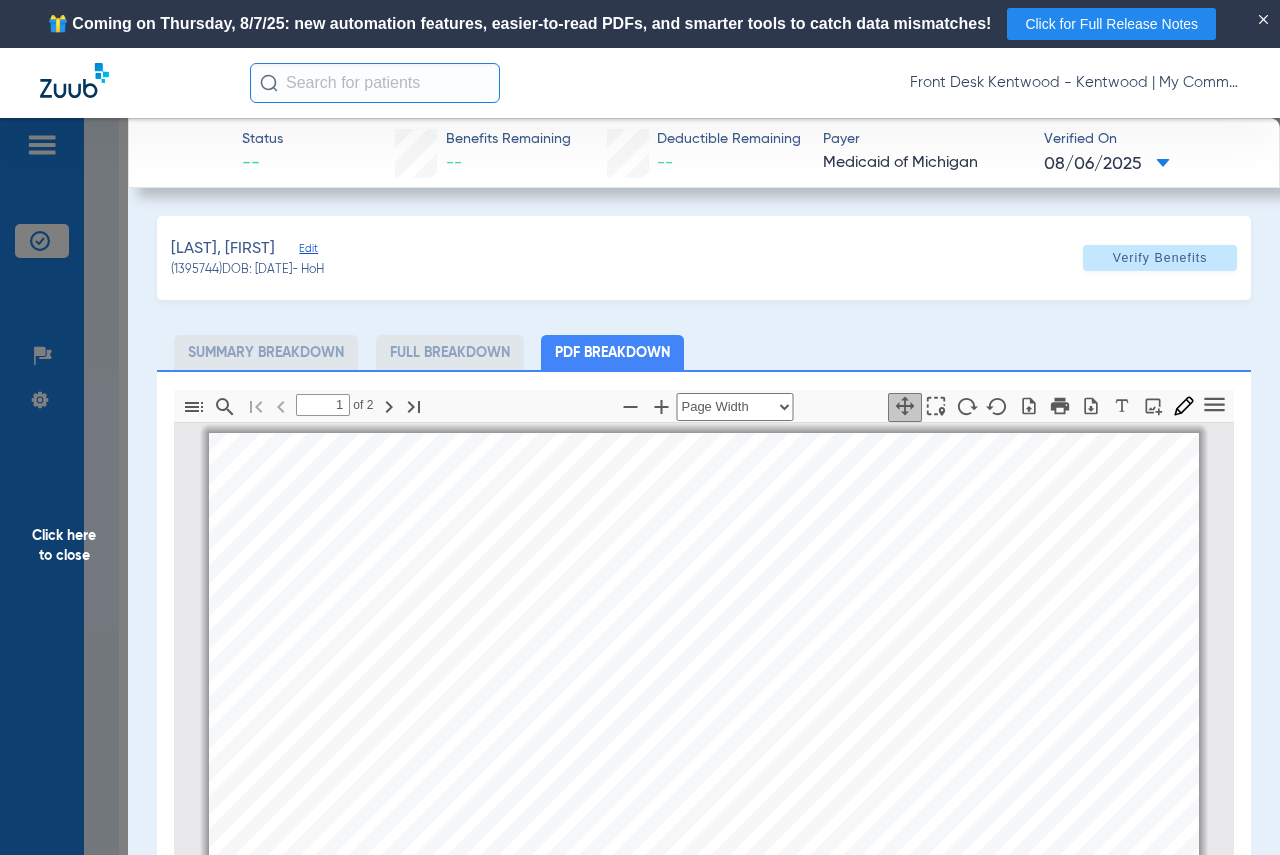 scroll, scrollTop: 10, scrollLeft: 0, axis: vertical 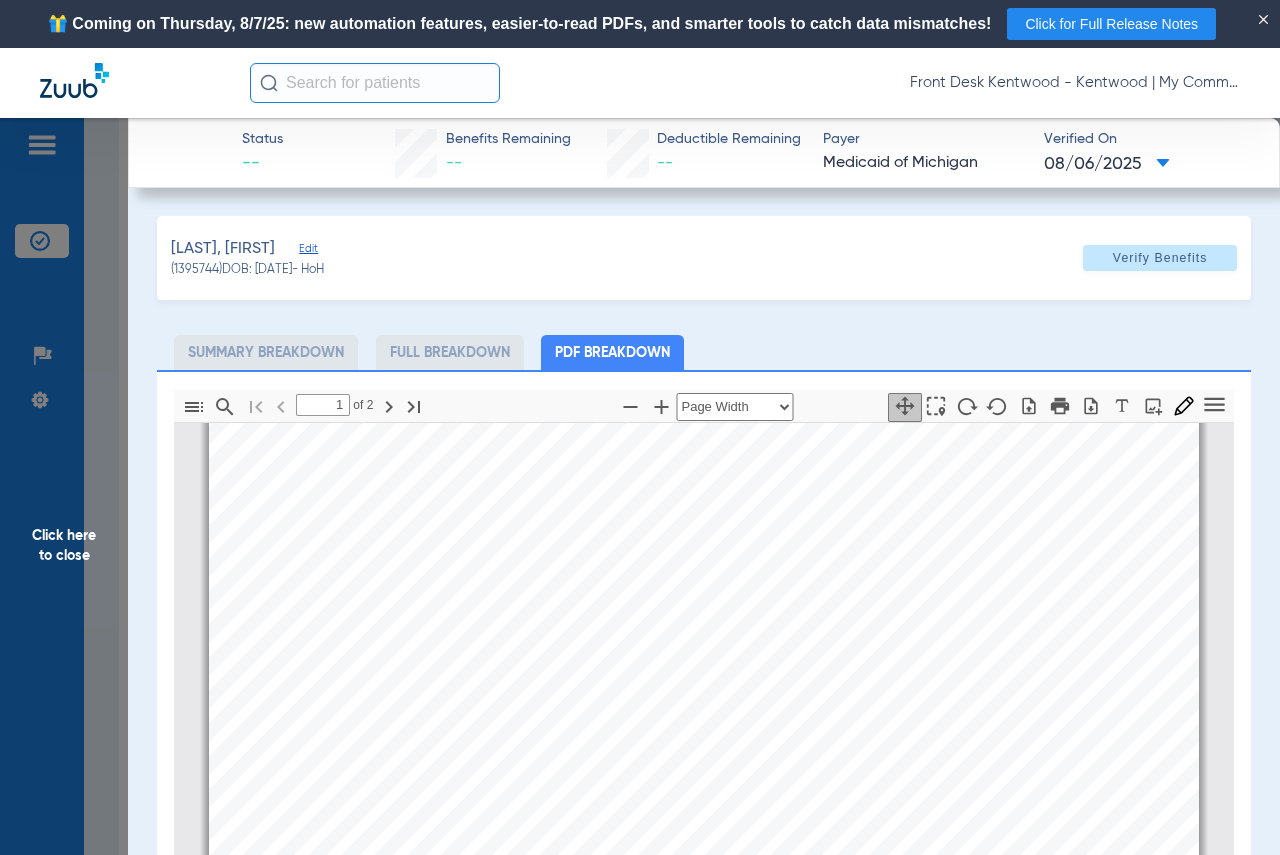 type on "2" 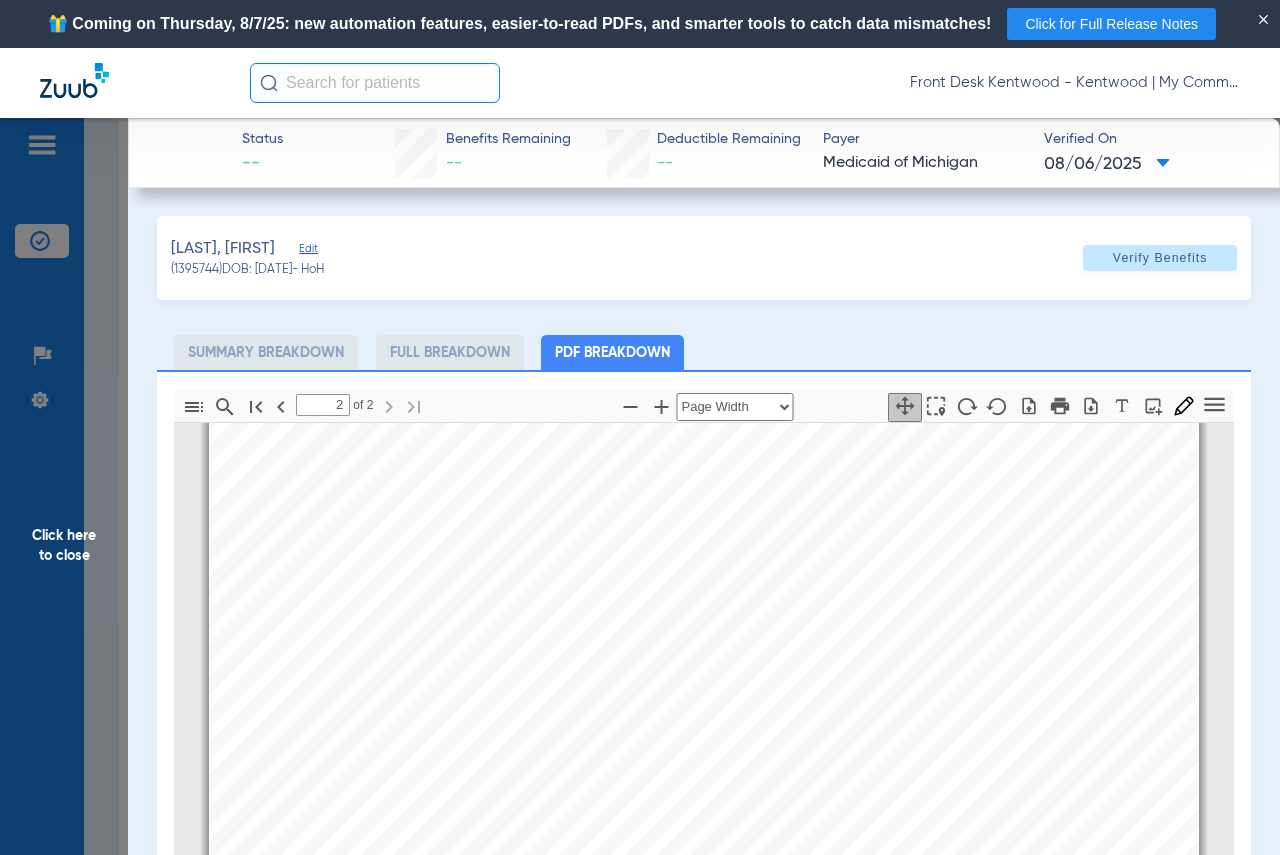 scroll, scrollTop: 1910, scrollLeft: 0, axis: vertical 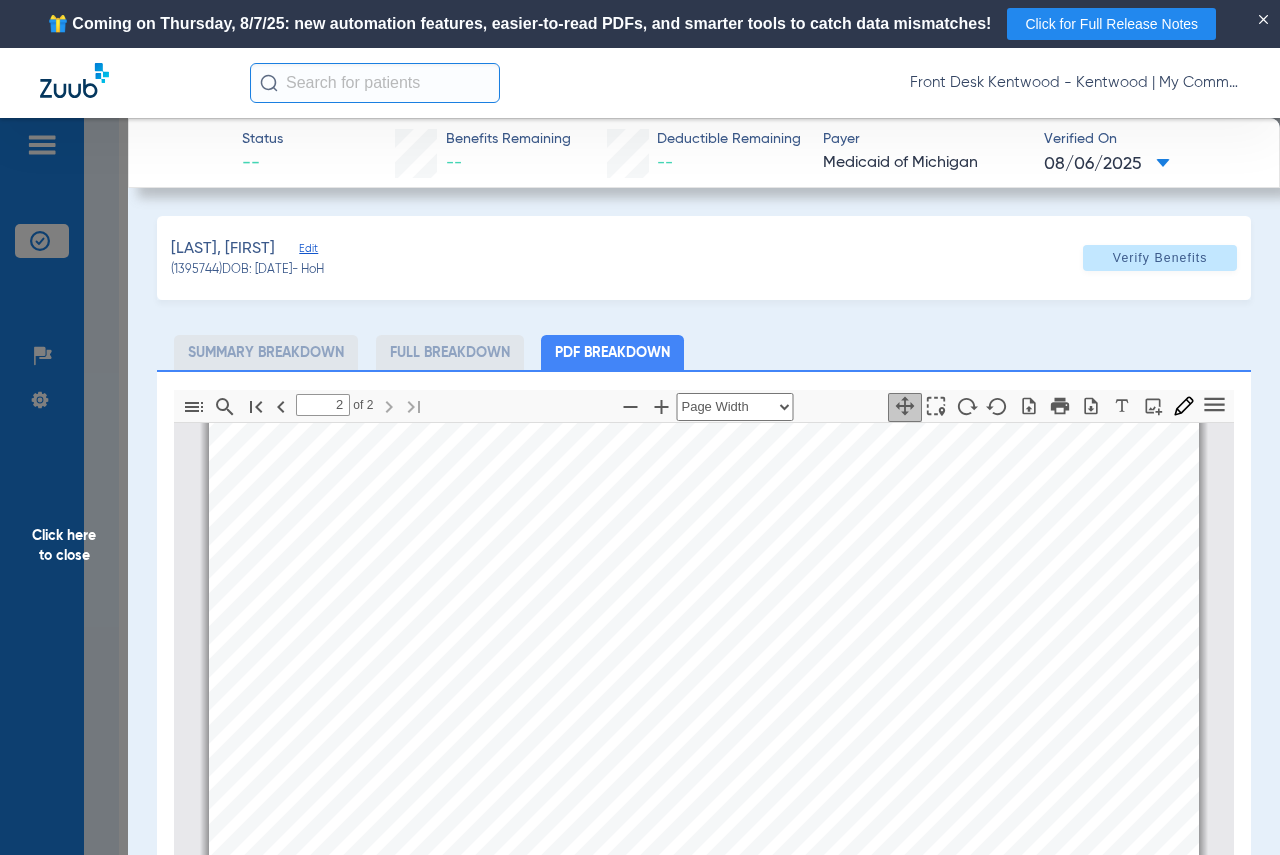 click on "Click here to close" 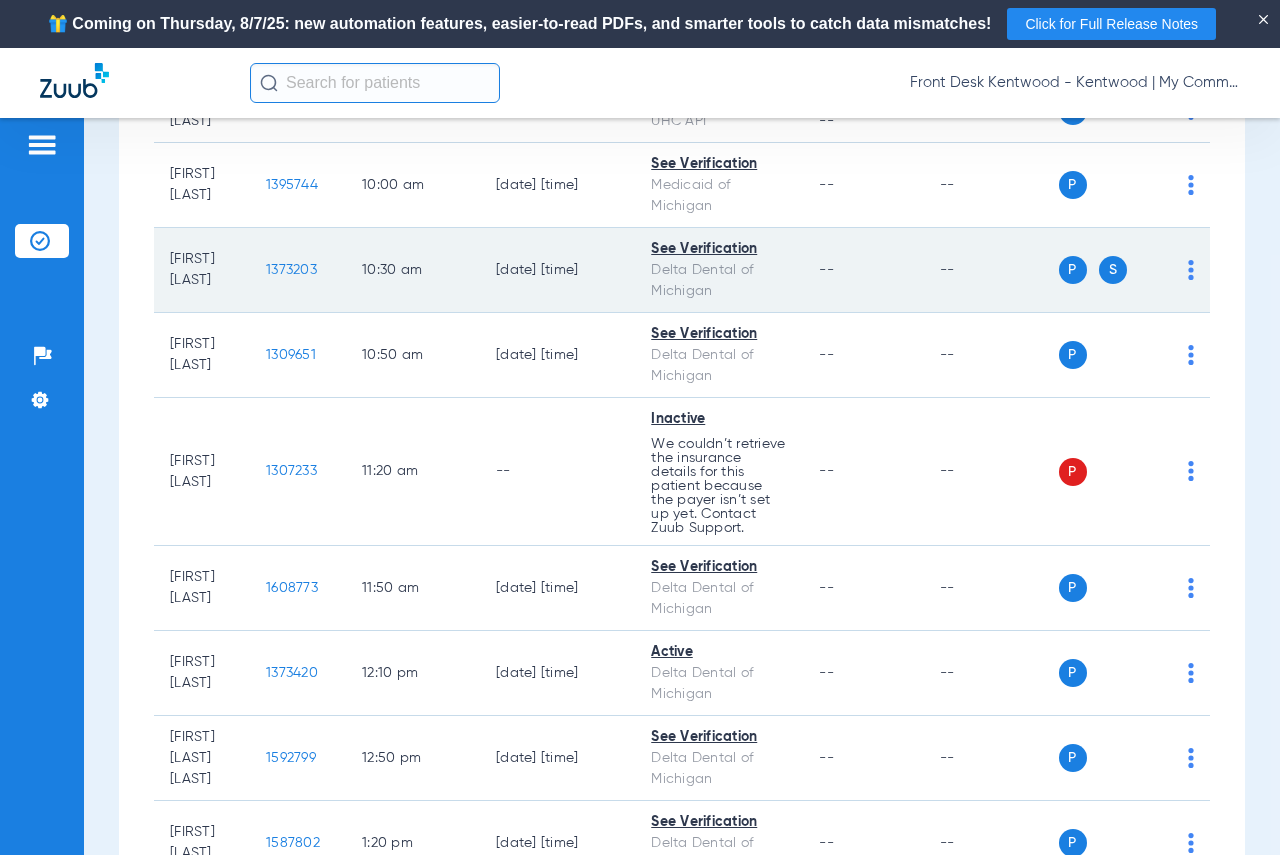 scroll, scrollTop: 623, scrollLeft: 0, axis: vertical 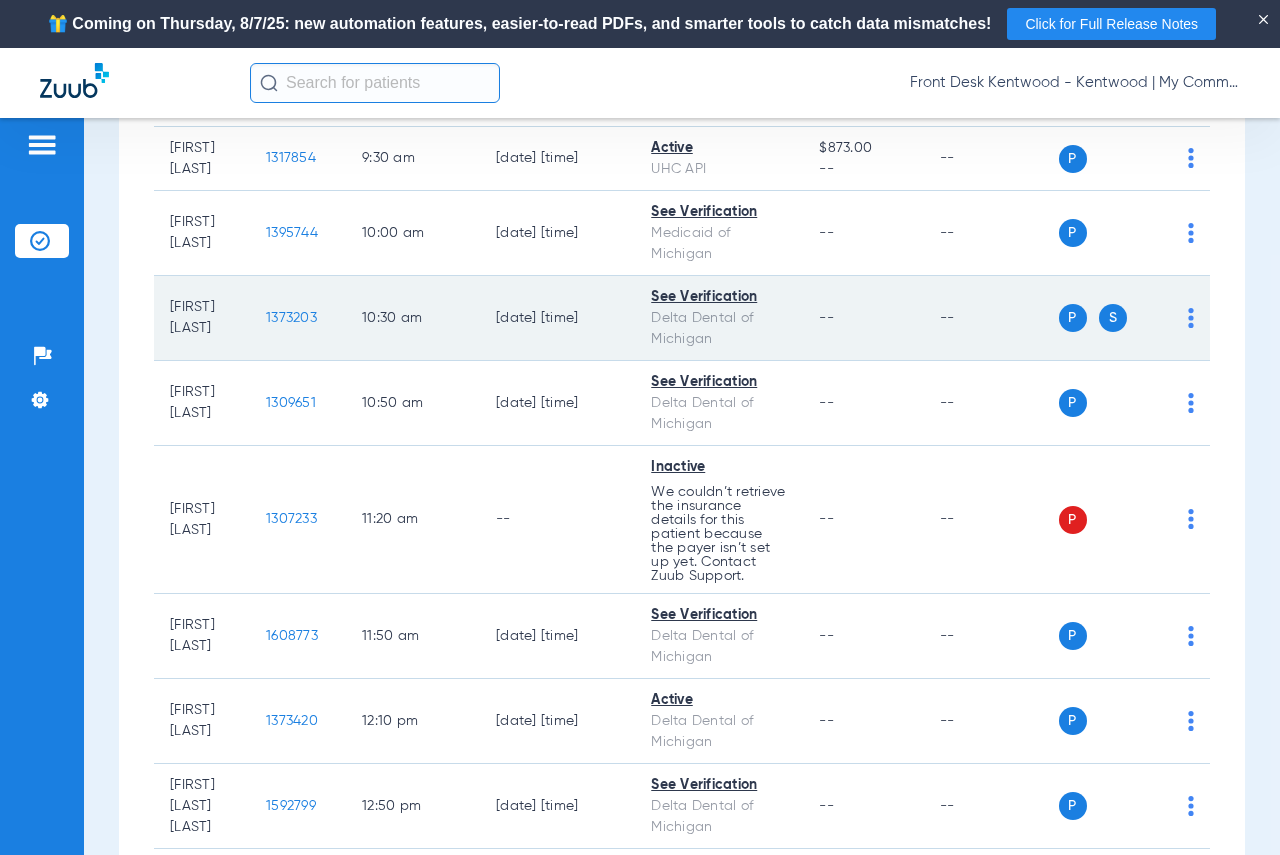 click on "1373203" 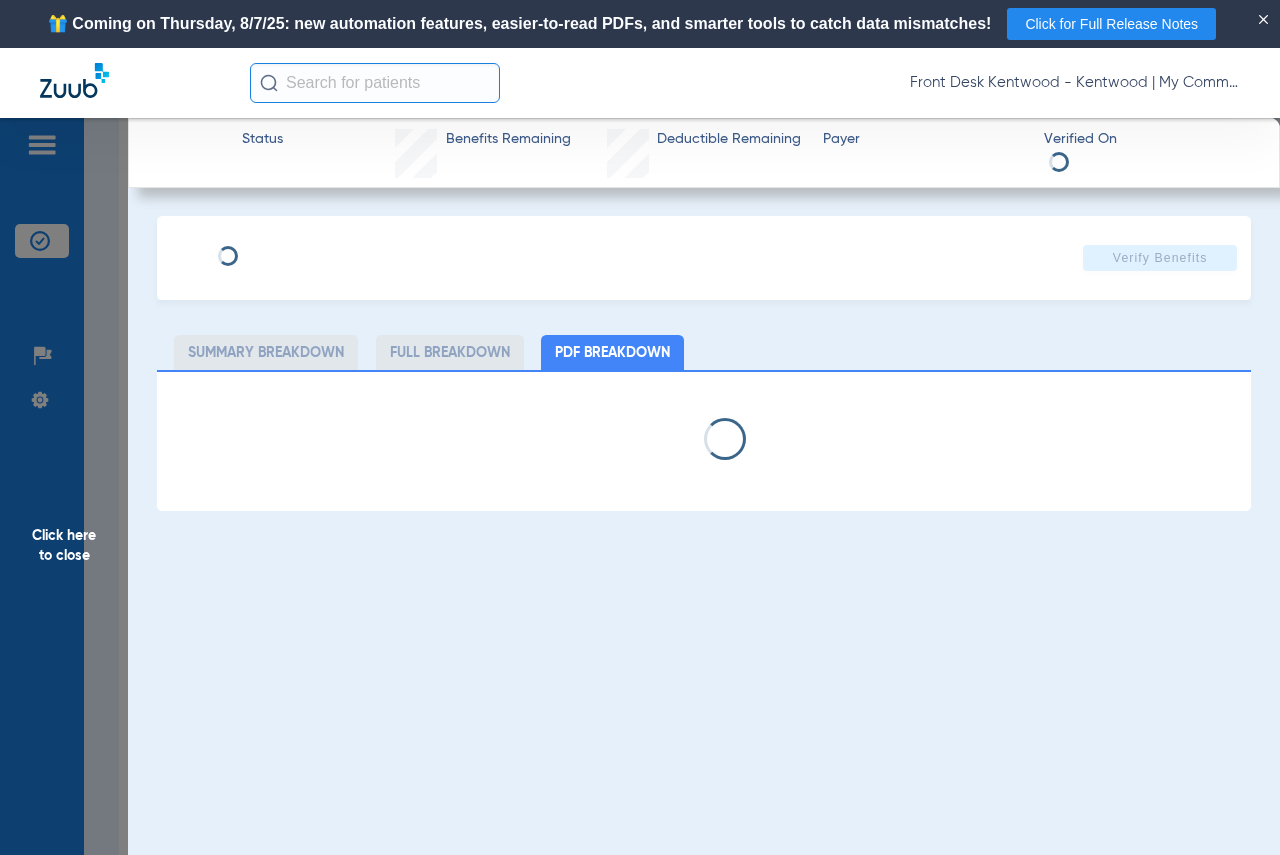 select on "page-width" 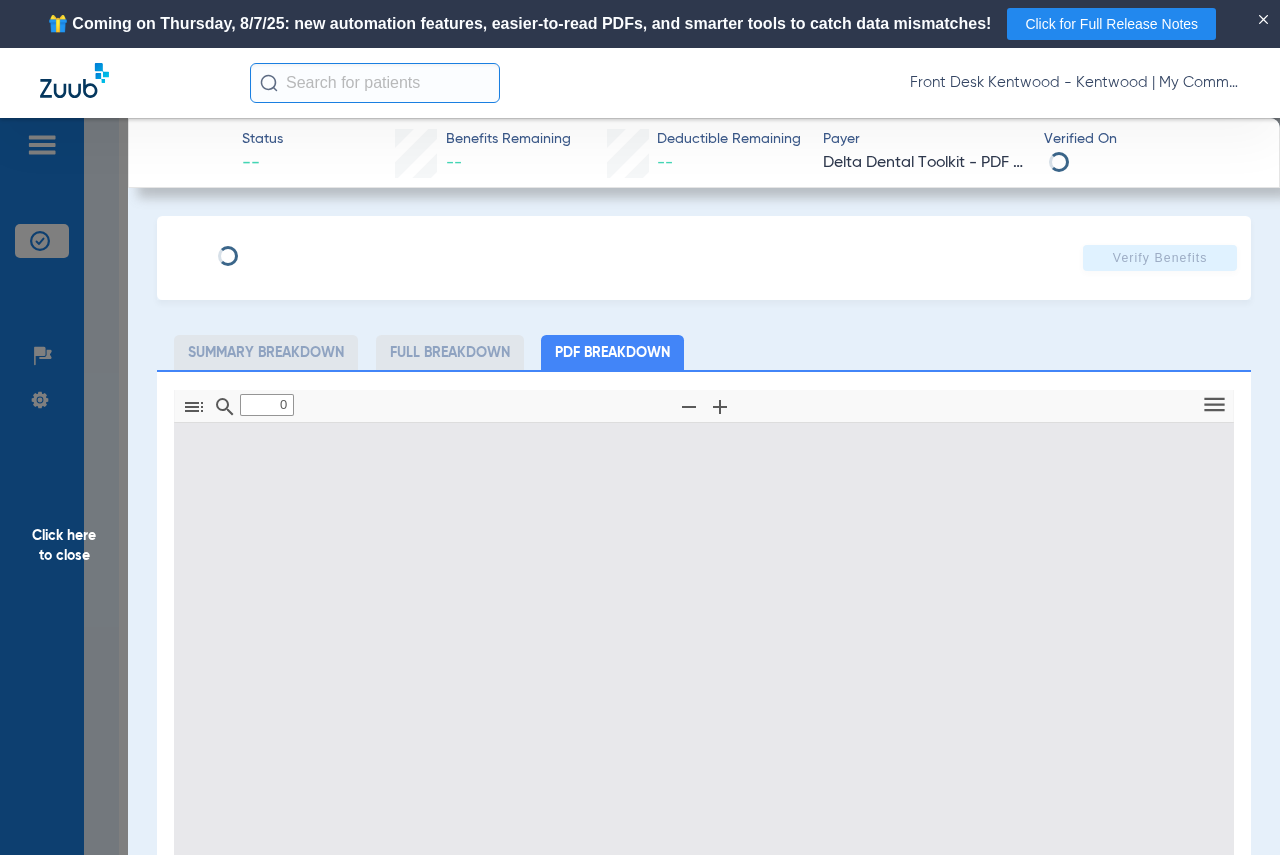 type on "1" 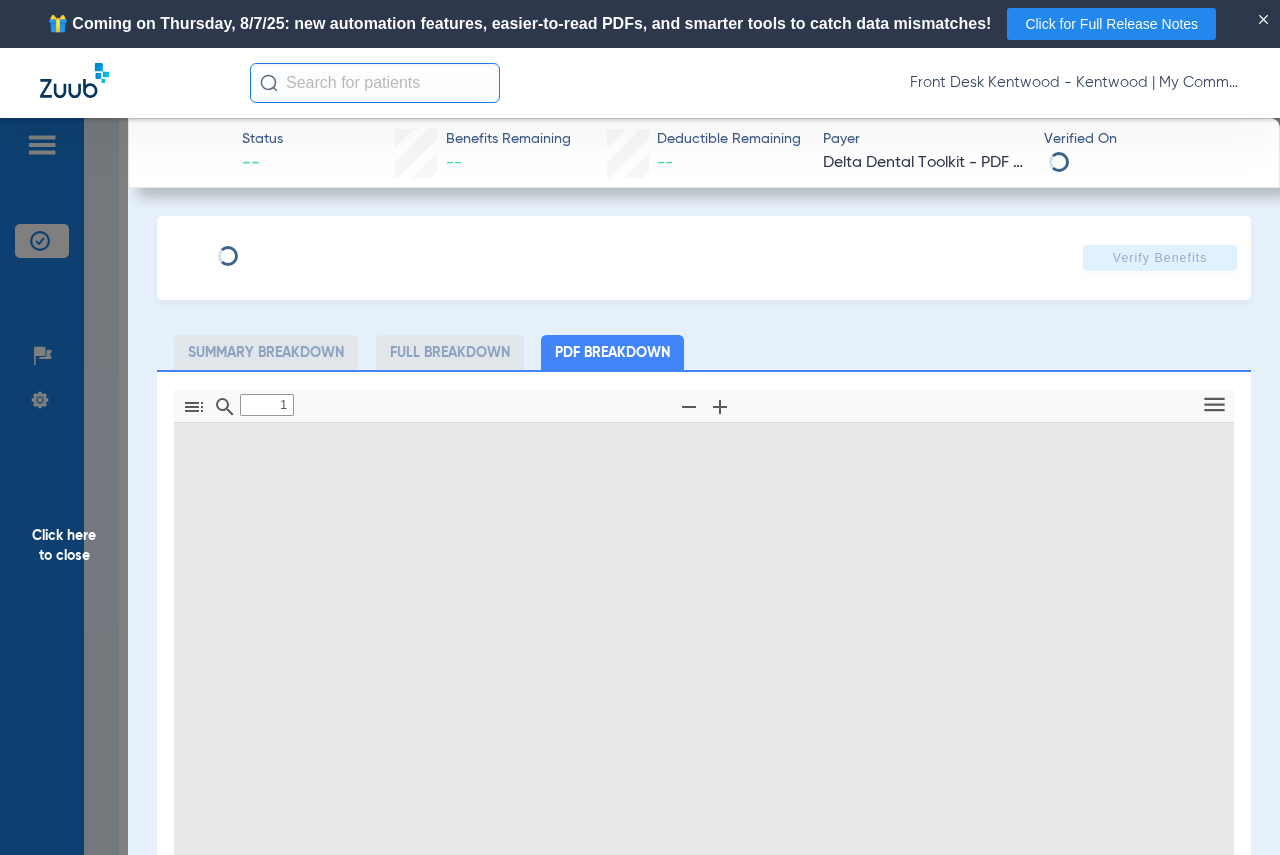 scroll, scrollTop: 10, scrollLeft: 0, axis: vertical 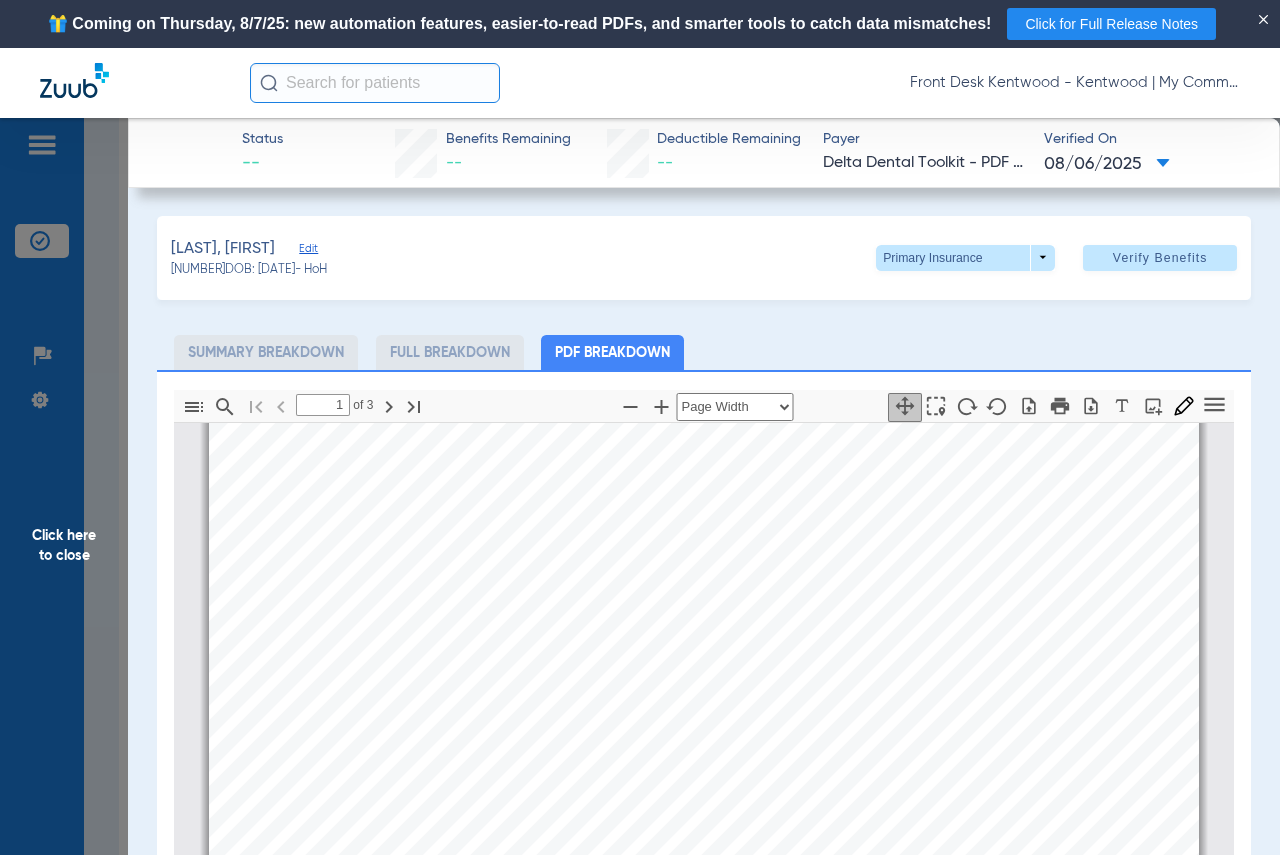 click on "Click here to close" 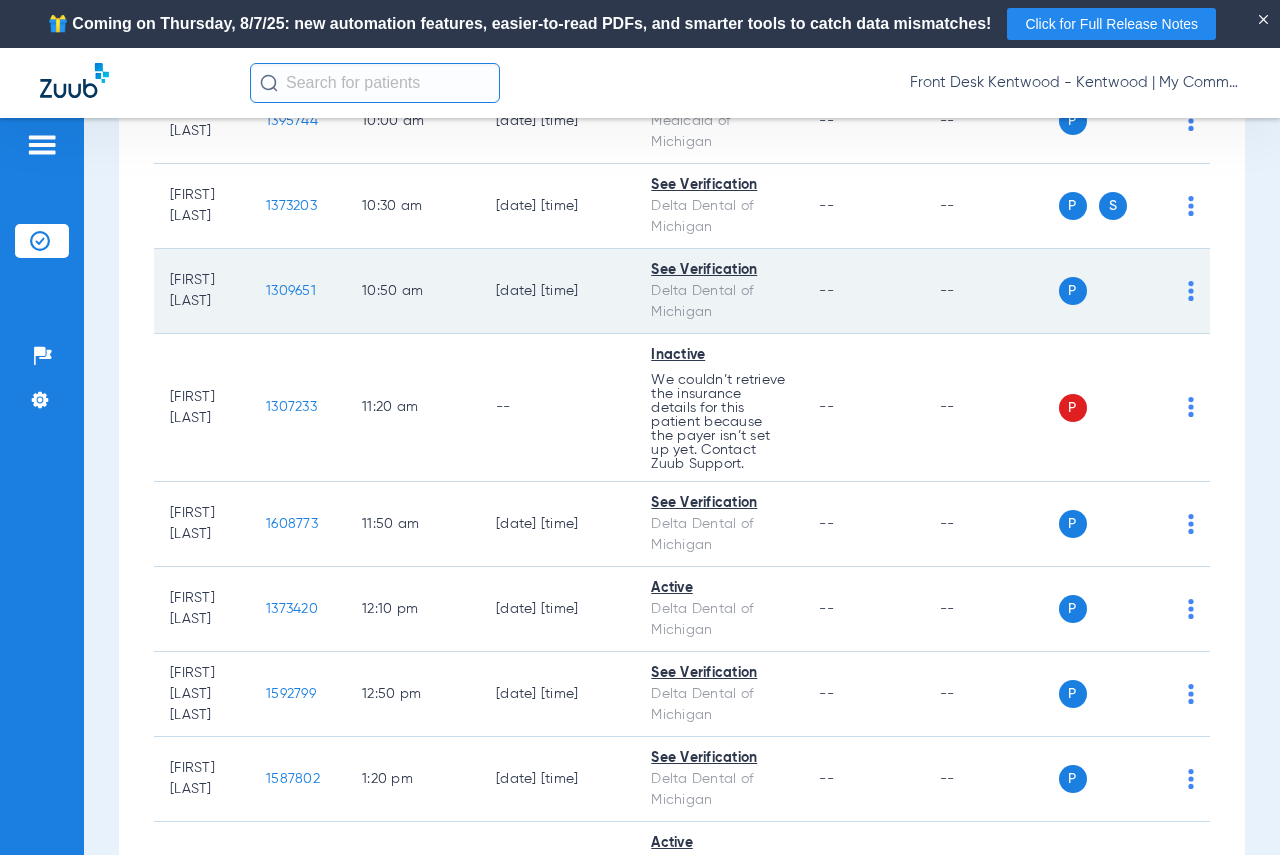 scroll, scrollTop: 623, scrollLeft: 0, axis: vertical 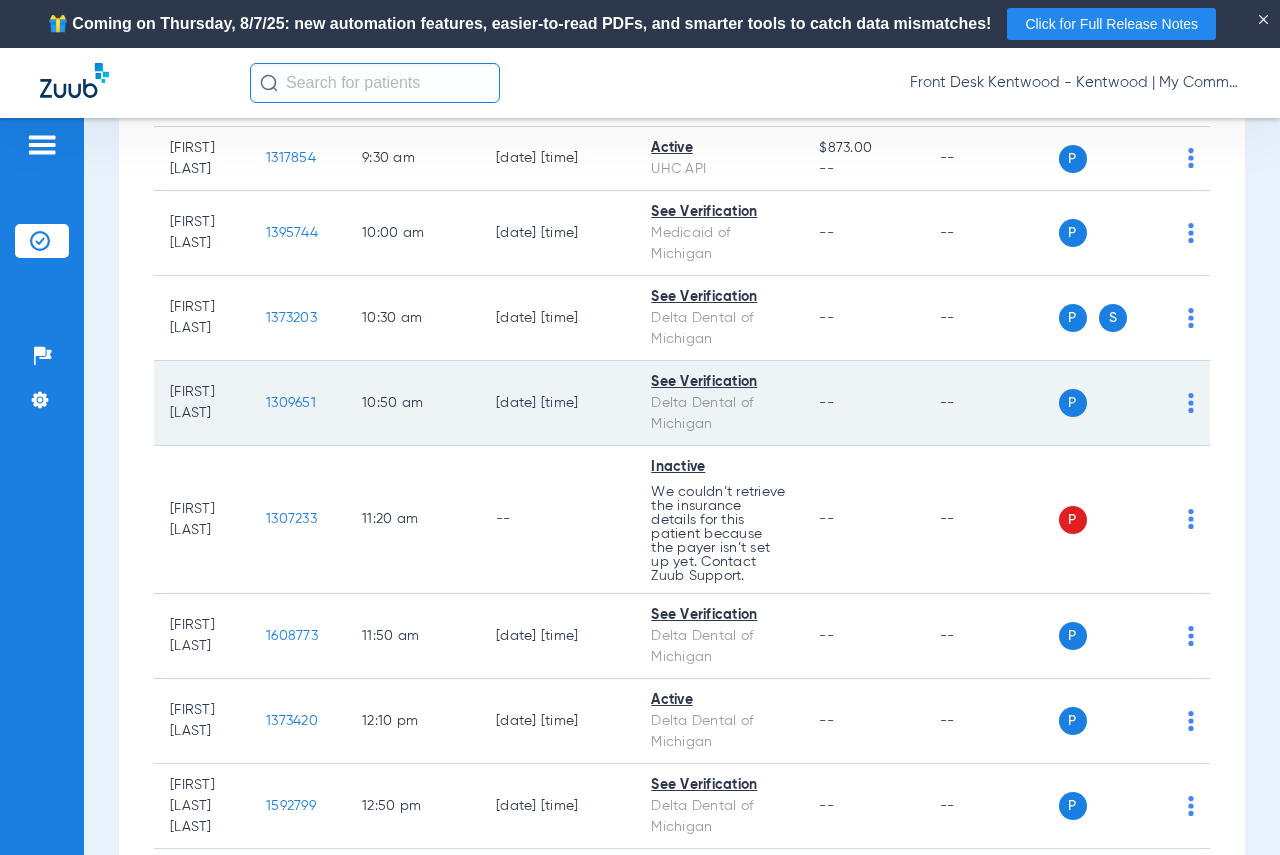 click on "1309651" 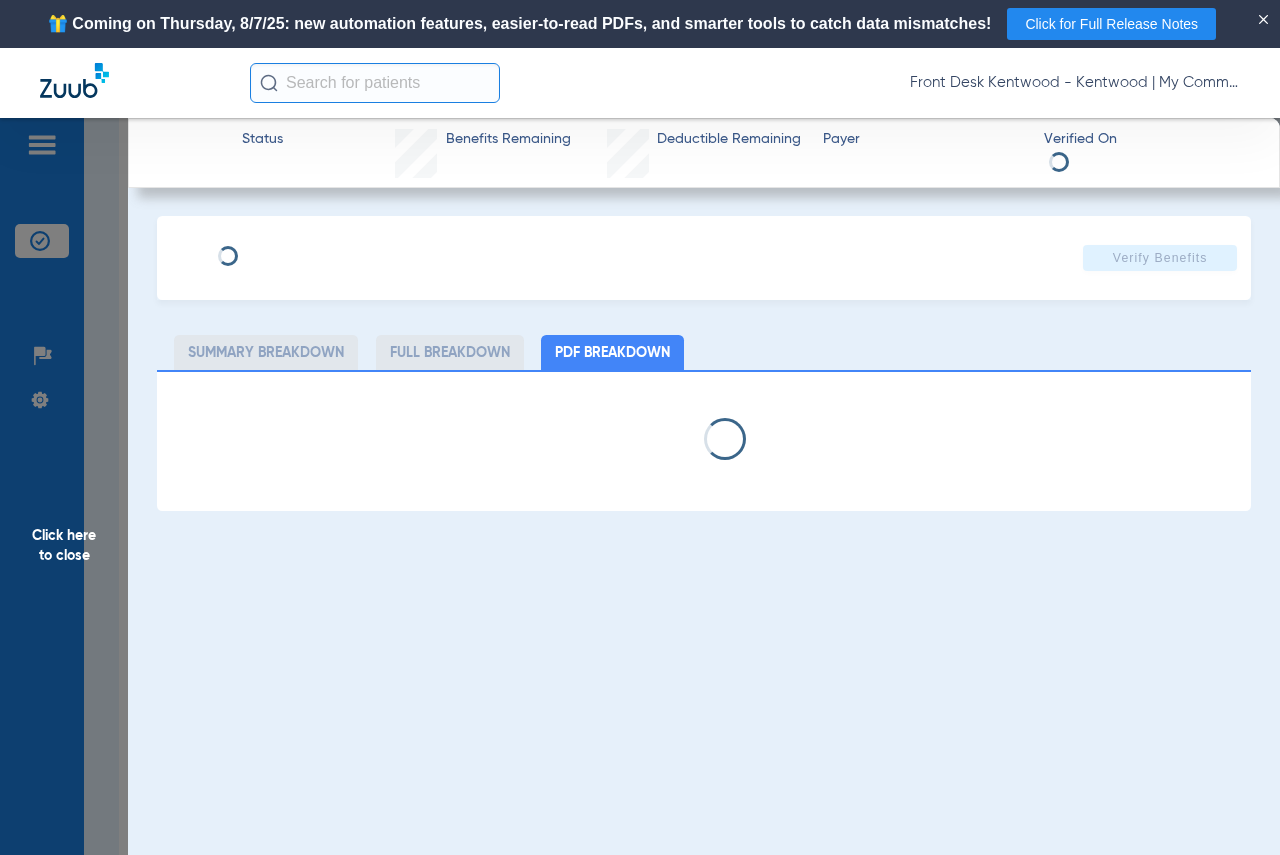 select on "page-width" 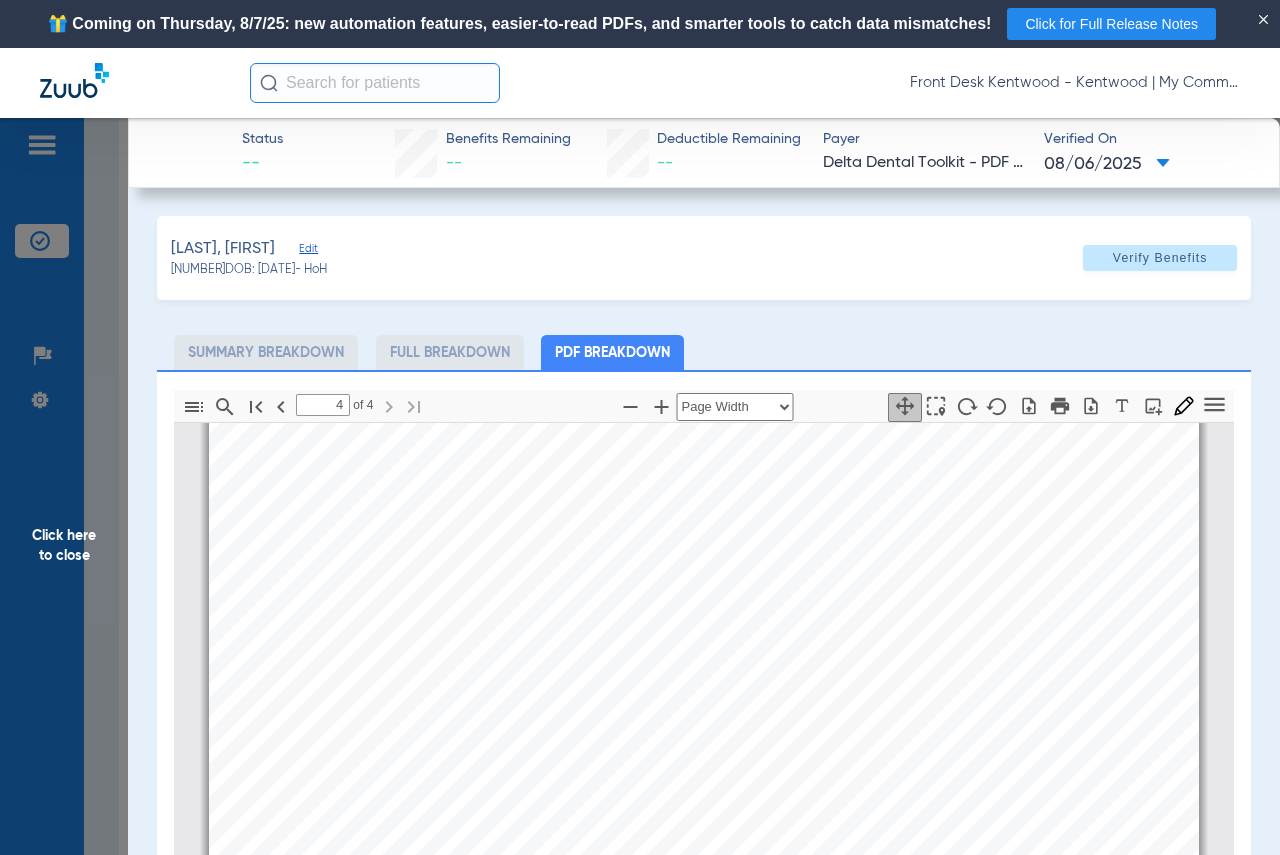 scroll, scrollTop: 4354, scrollLeft: 0, axis: vertical 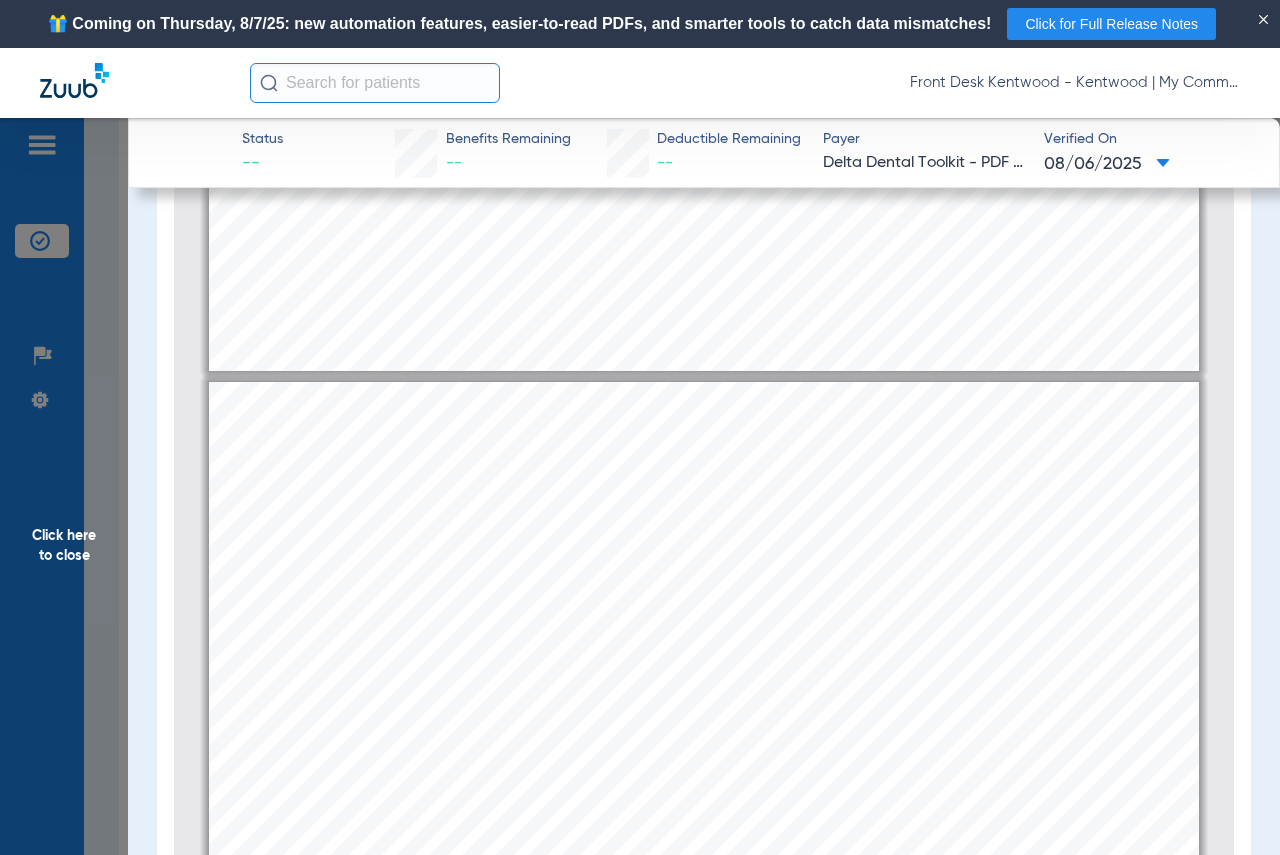 type on "1" 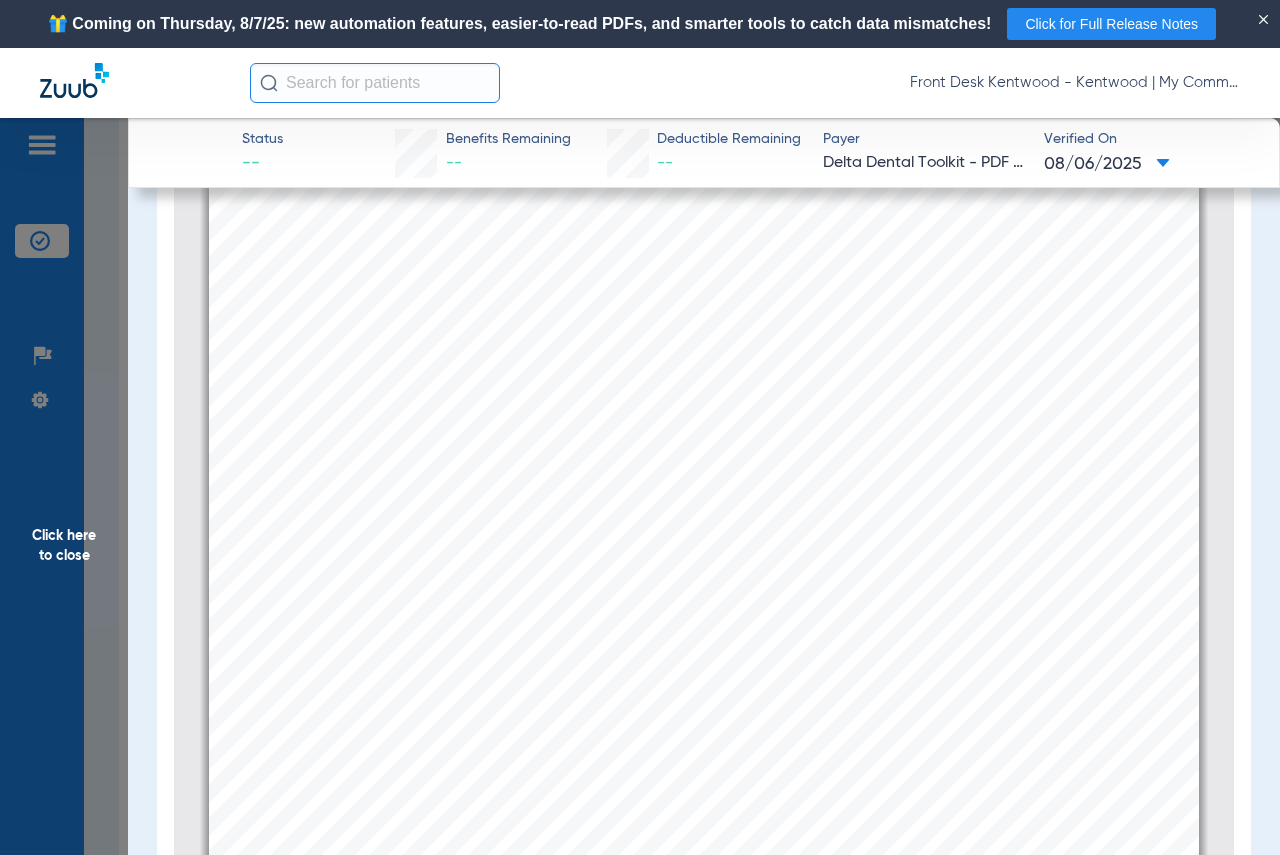 scroll, scrollTop: 0, scrollLeft: 0, axis: both 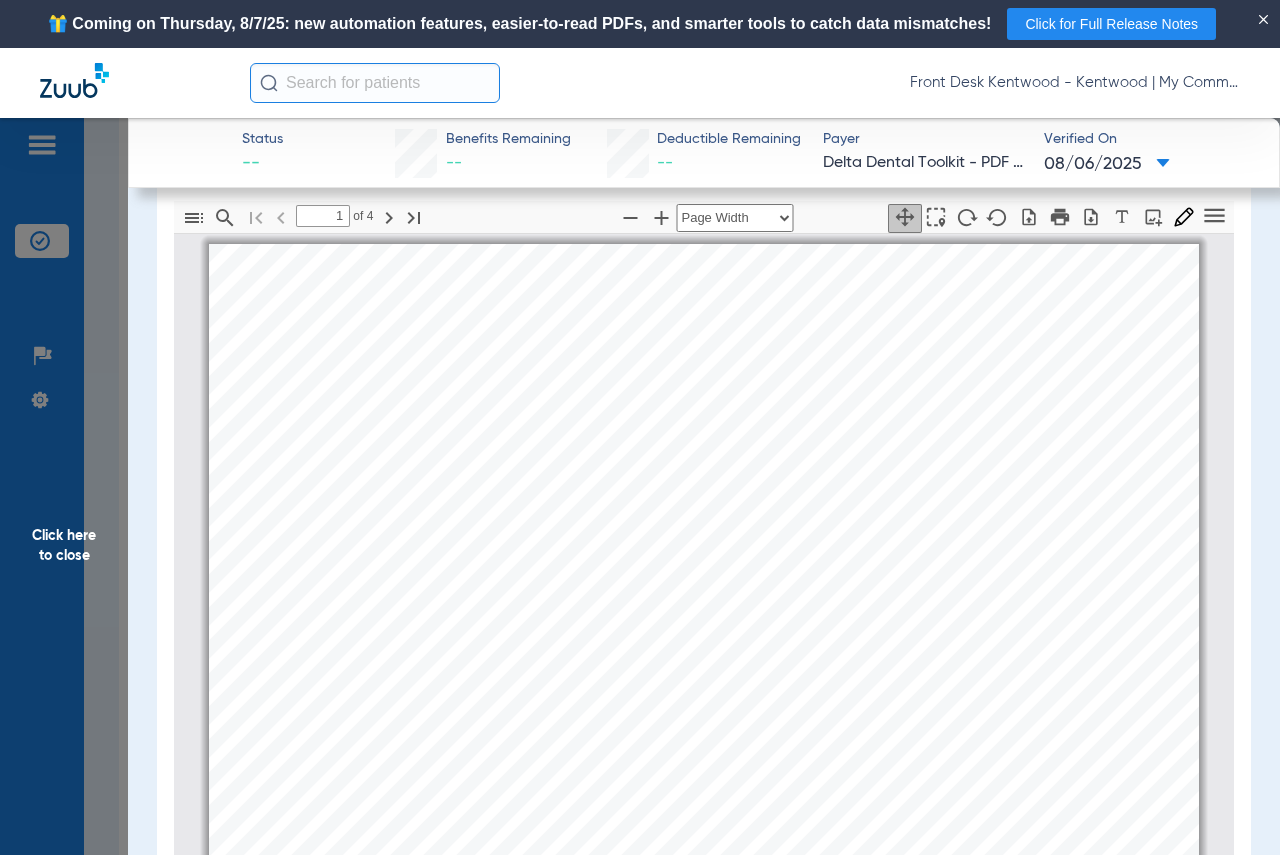 drag, startPoint x: 75, startPoint y: 534, endPoint x: 101, endPoint y: 537, distance: 26.172504 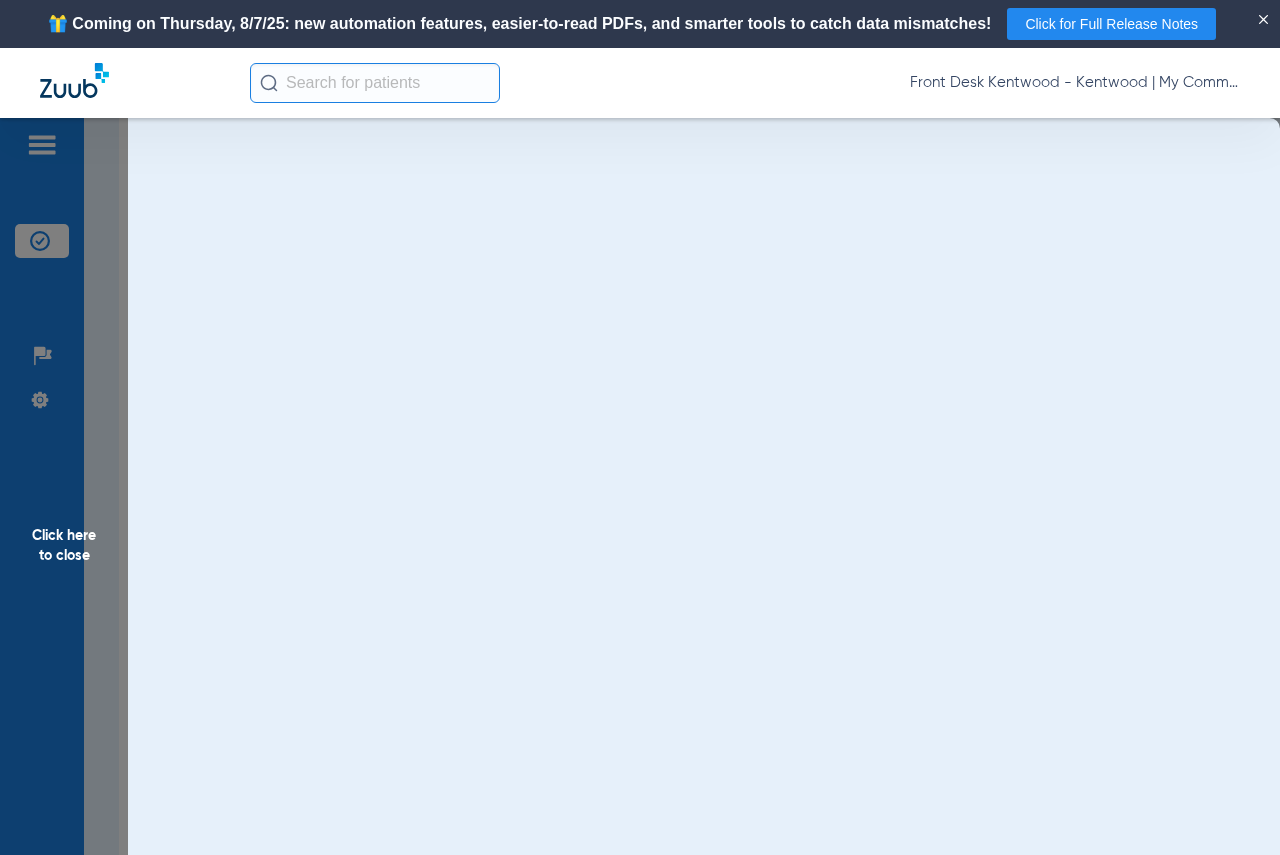 scroll, scrollTop: 0, scrollLeft: 0, axis: both 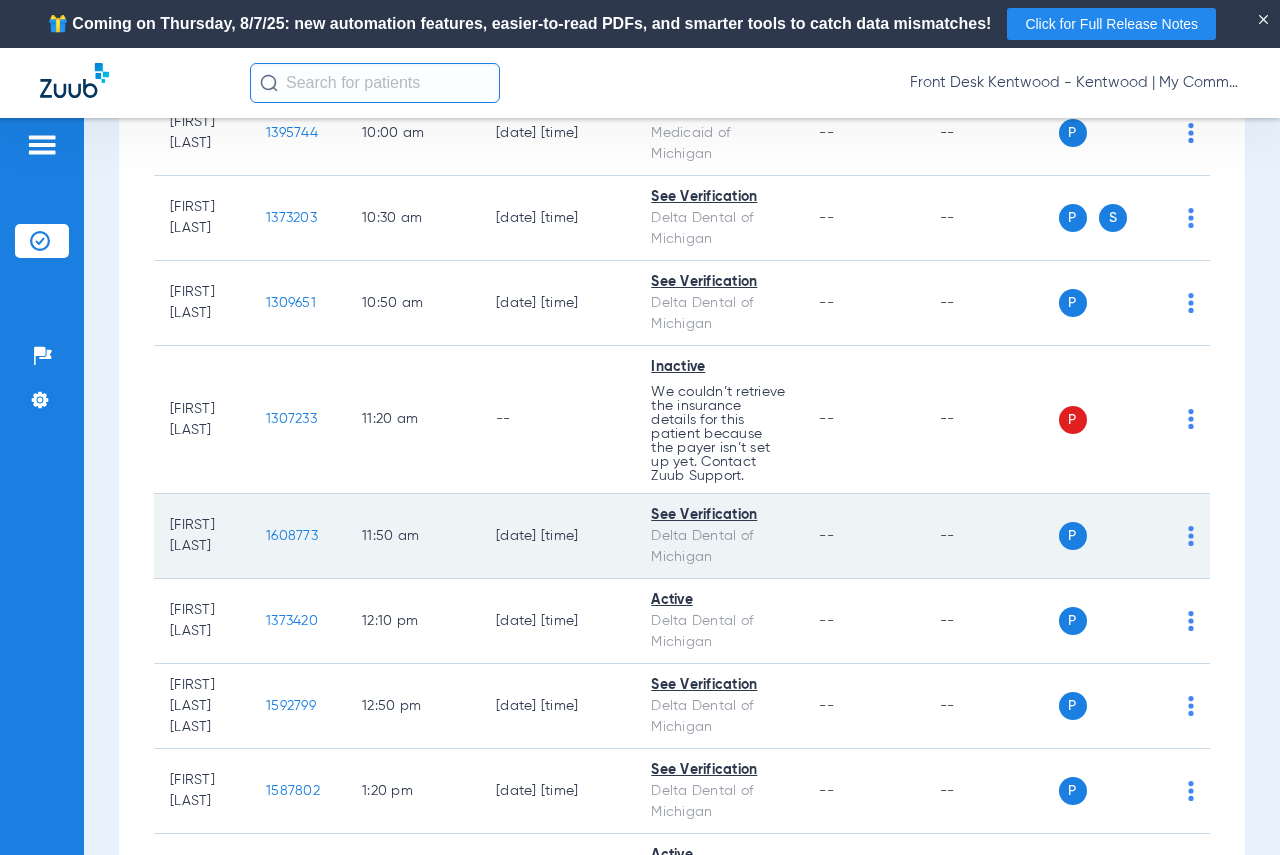 click on "1608773" 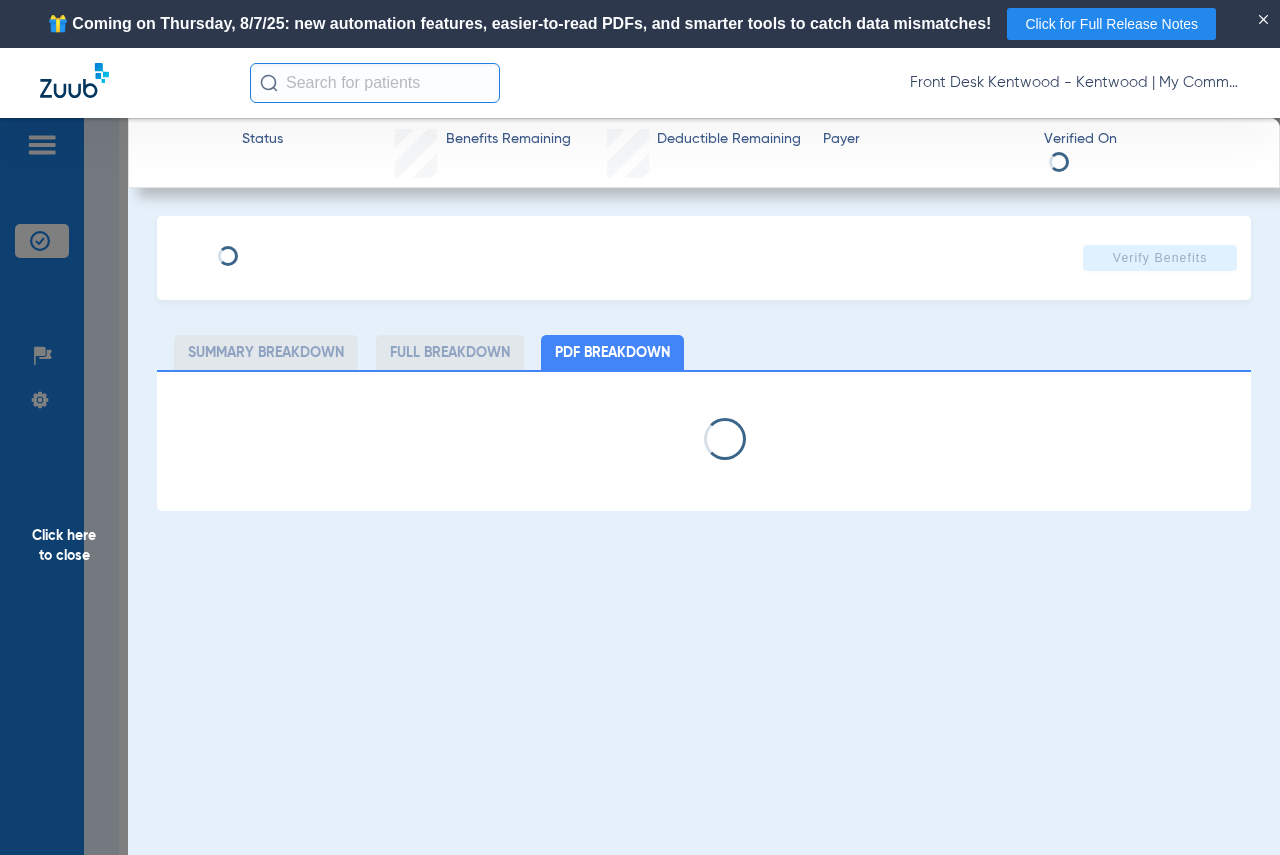 select on "page-width" 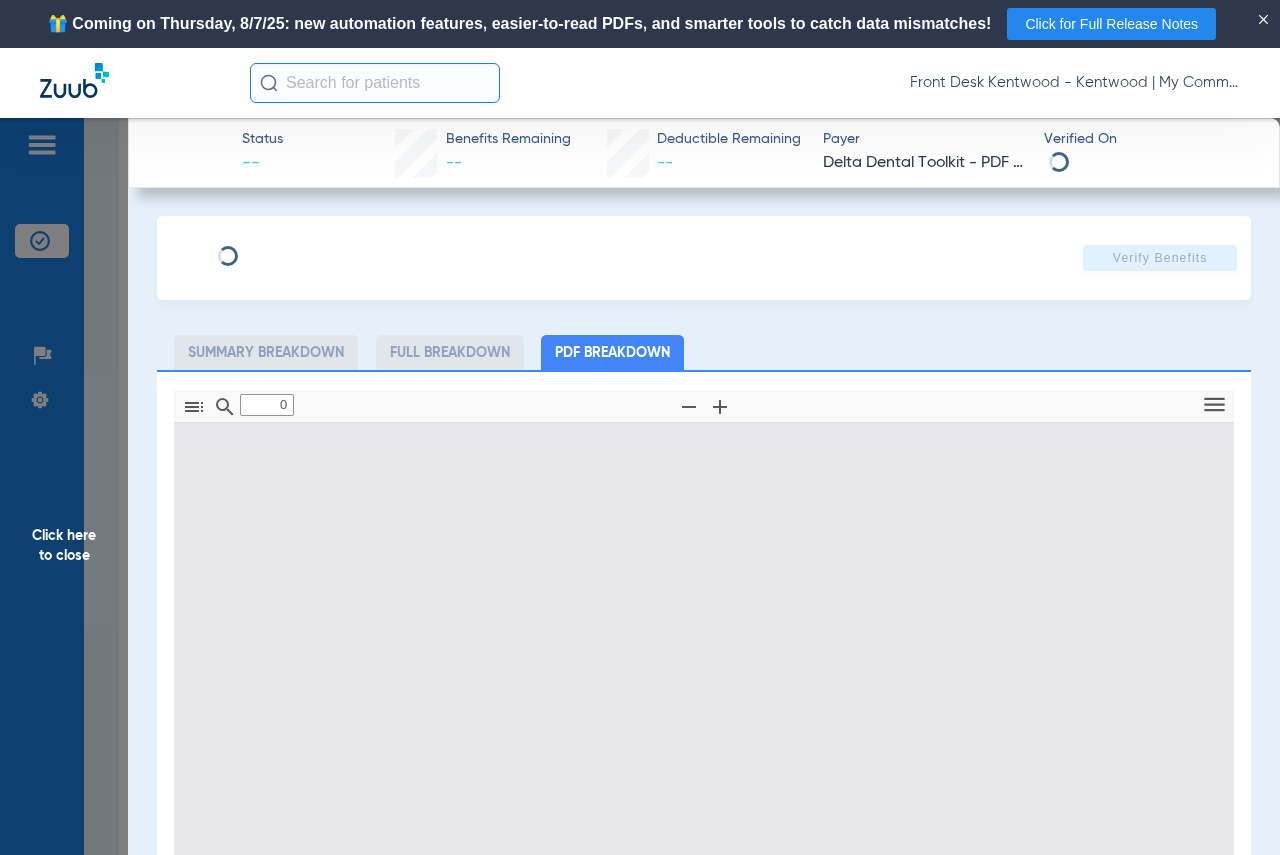 type on "1" 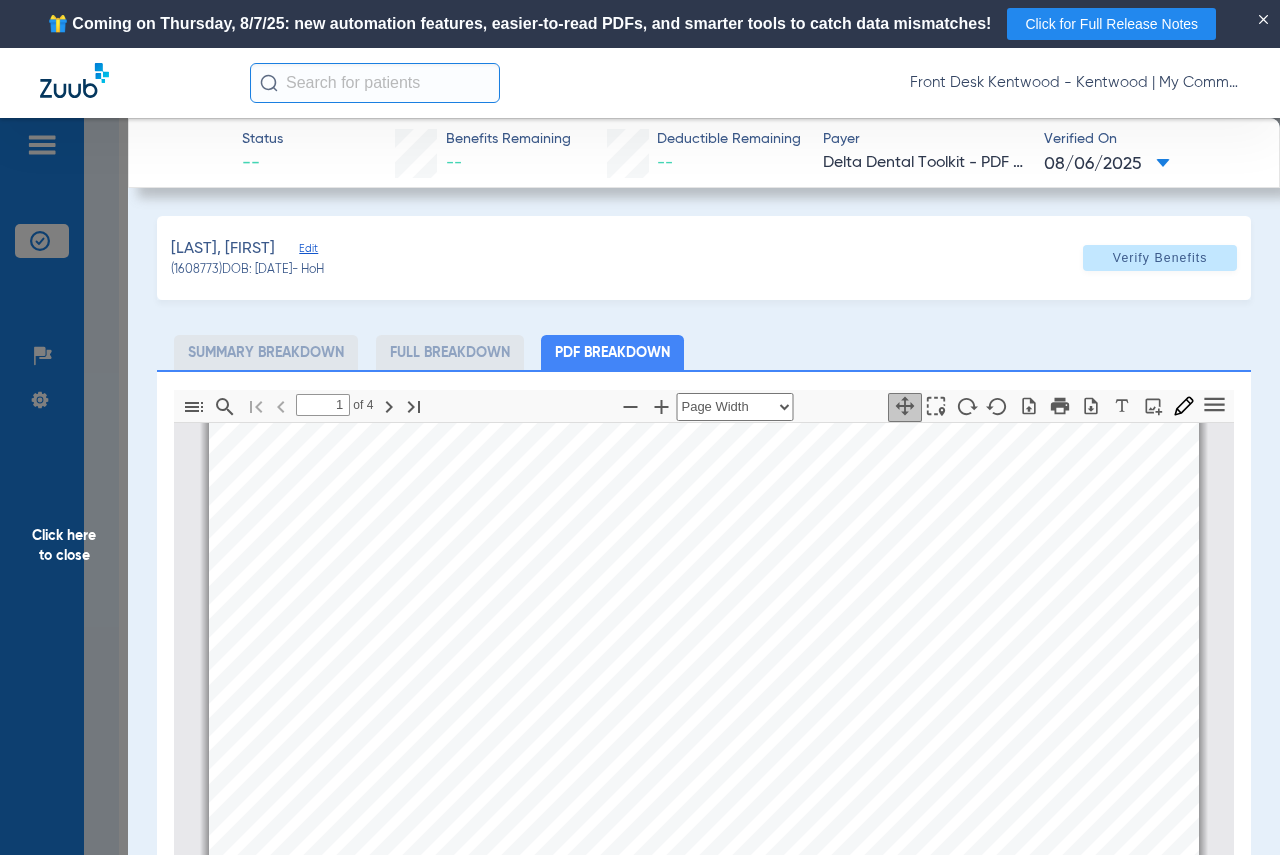scroll, scrollTop: 10, scrollLeft: 0, axis: vertical 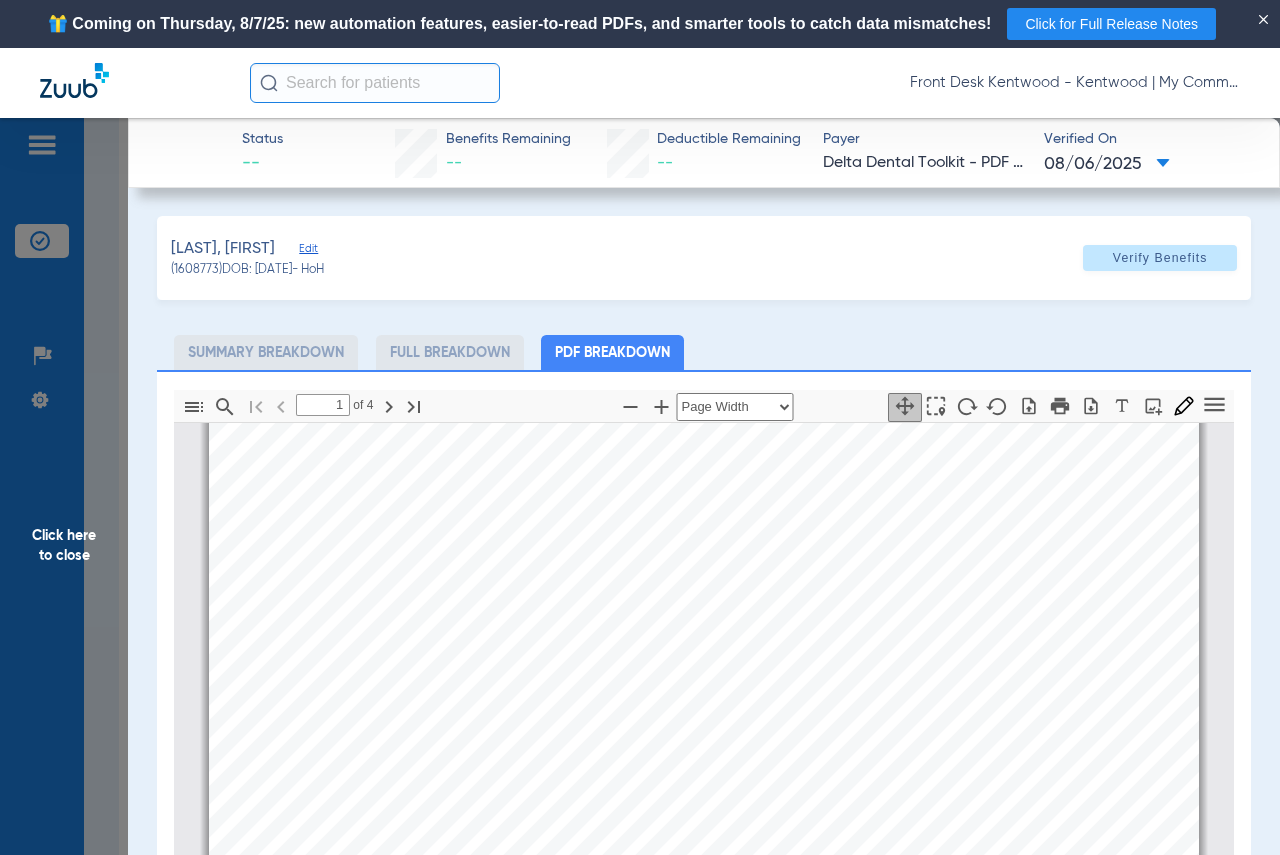 drag, startPoint x: 76, startPoint y: 541, endPoint x: 793, endPoint y: 541, distance: 717 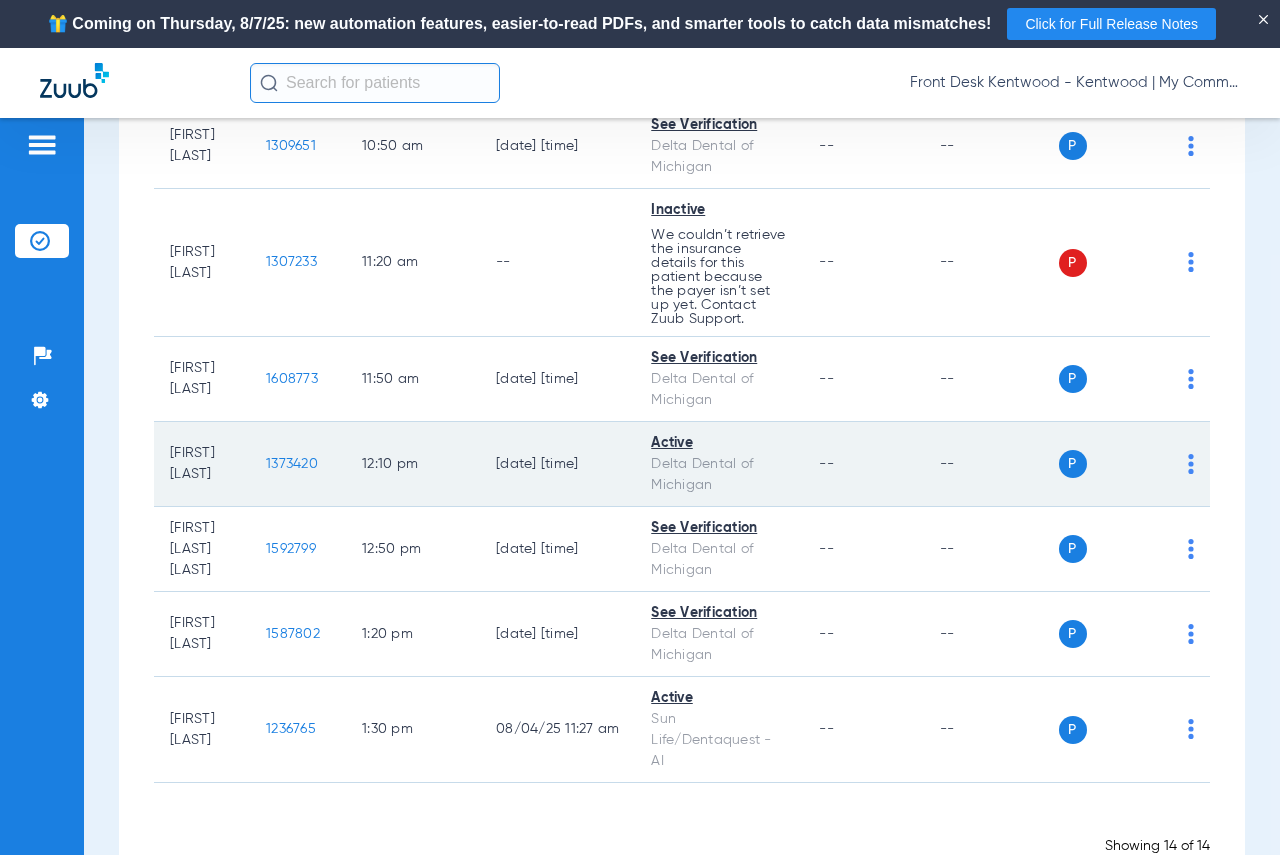 scroll, scrollTop: 923, scrollLeft: 0, axis: vertical 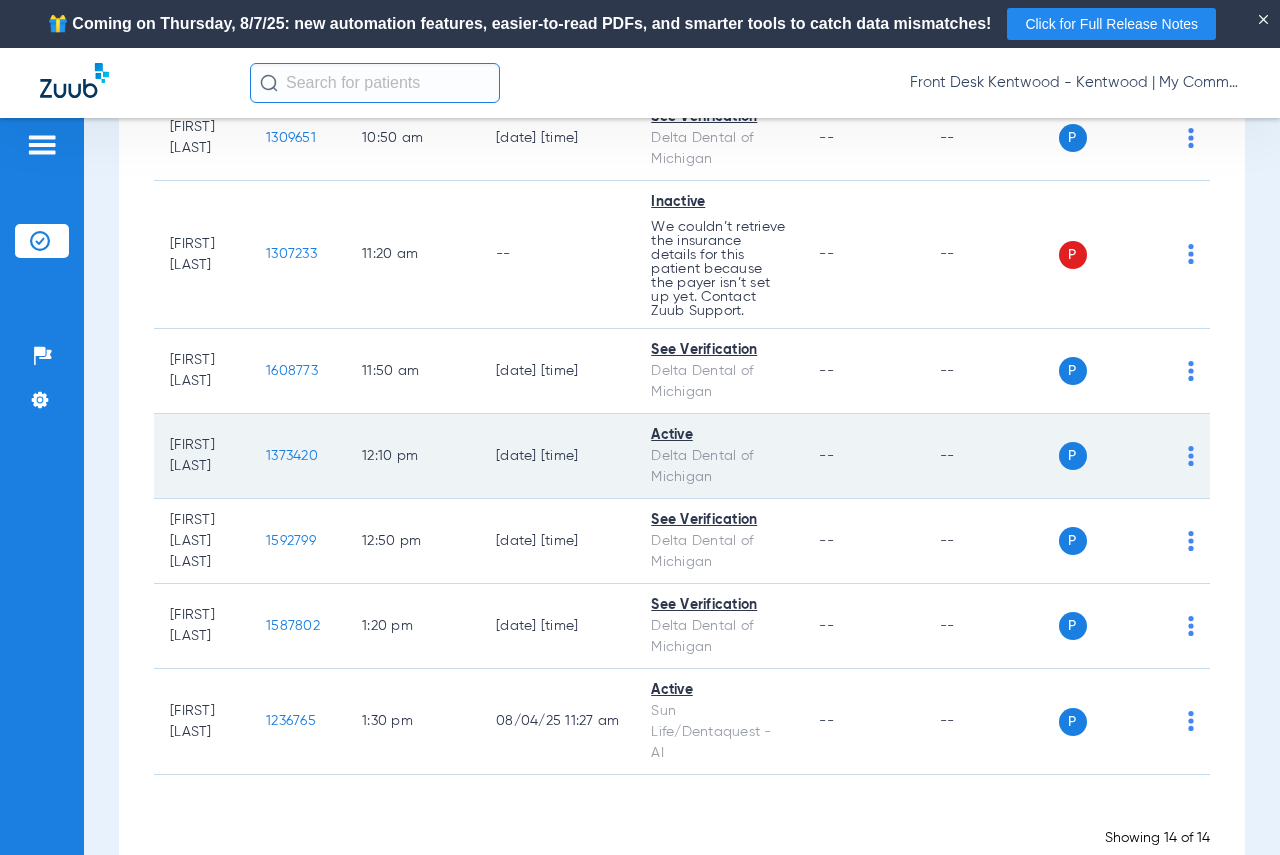 click on "1373420" 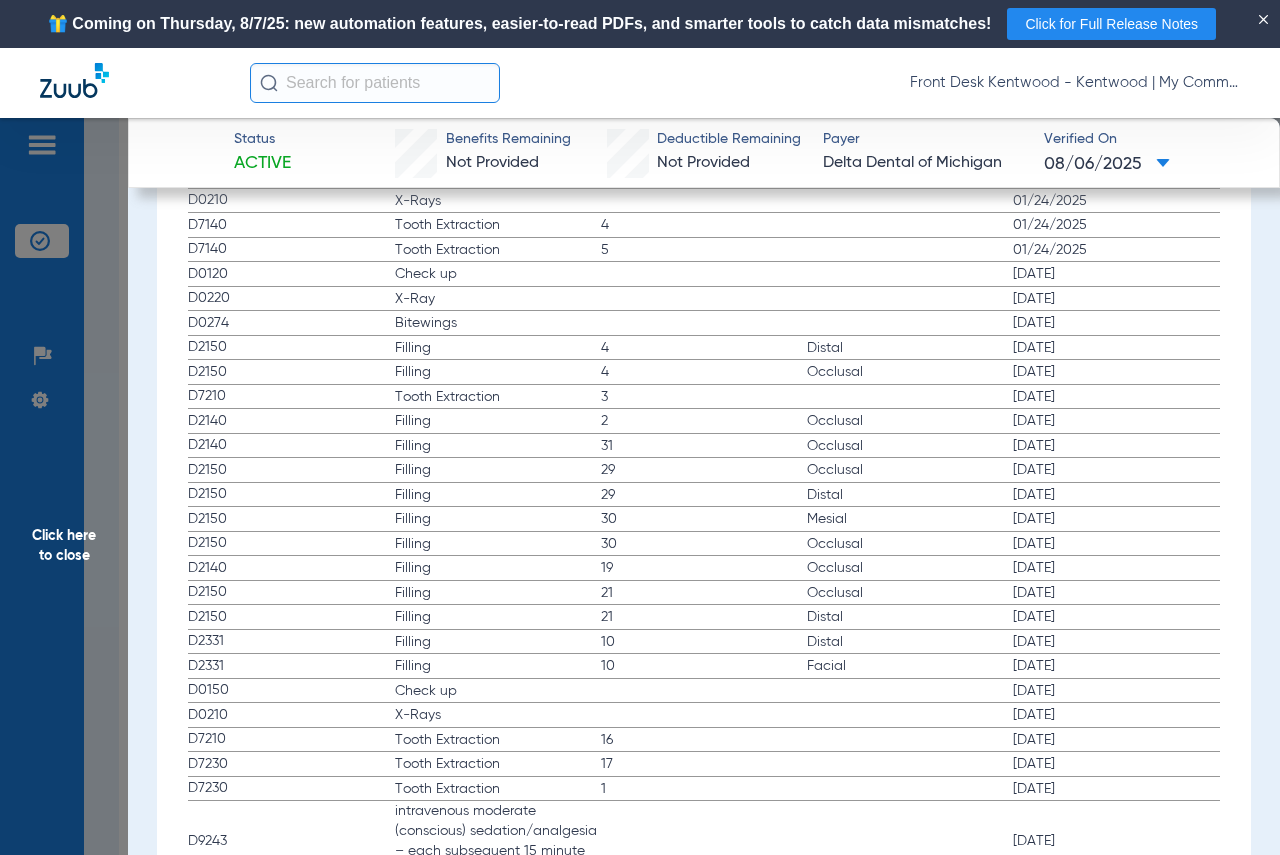scroll, scrollTop: 2548, scrollLeft: 0, axis: vertical 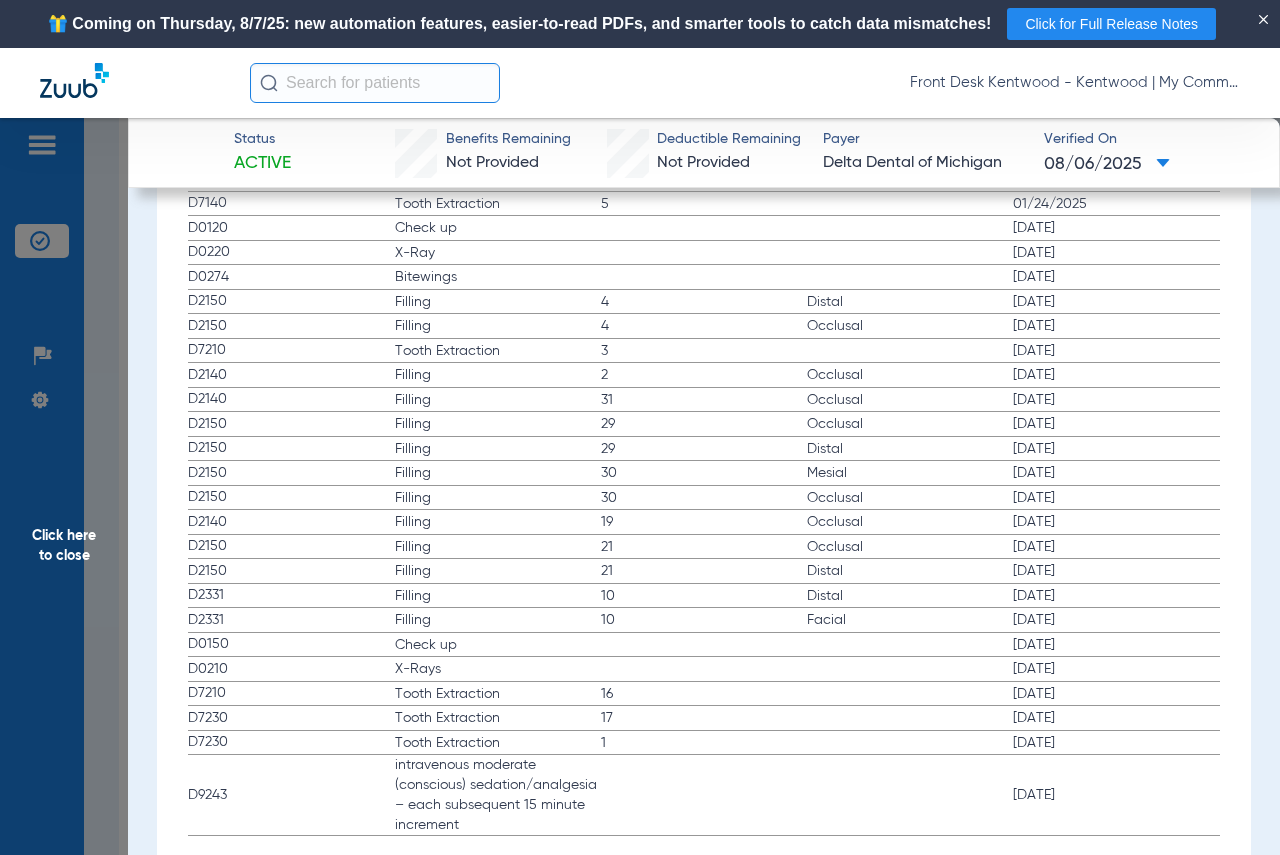drag, startPoint x: 87, startPoint y: 543, endPoint x: 506, endPoint y: 543, distance: 419 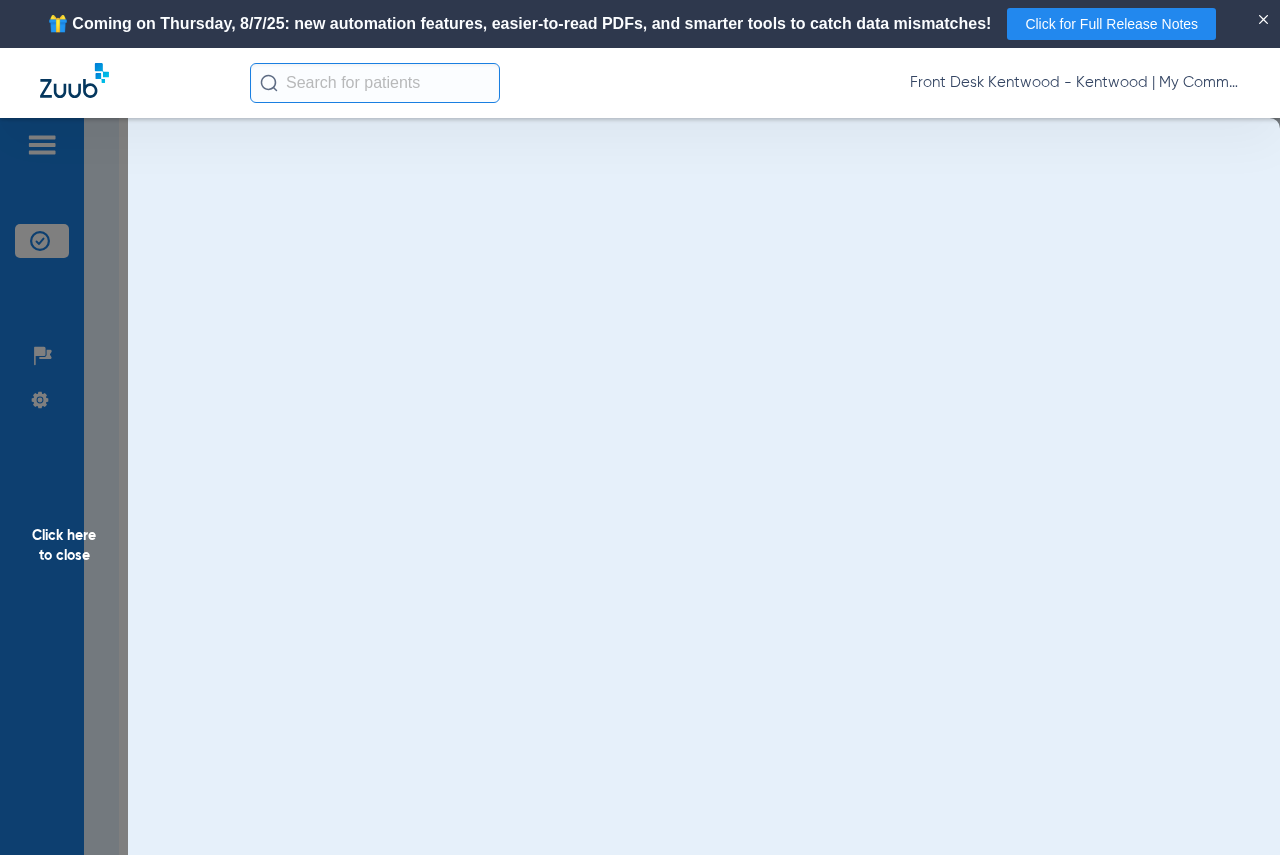 scroll, scrollTop: 0, scrollLeft: 0, axis: both 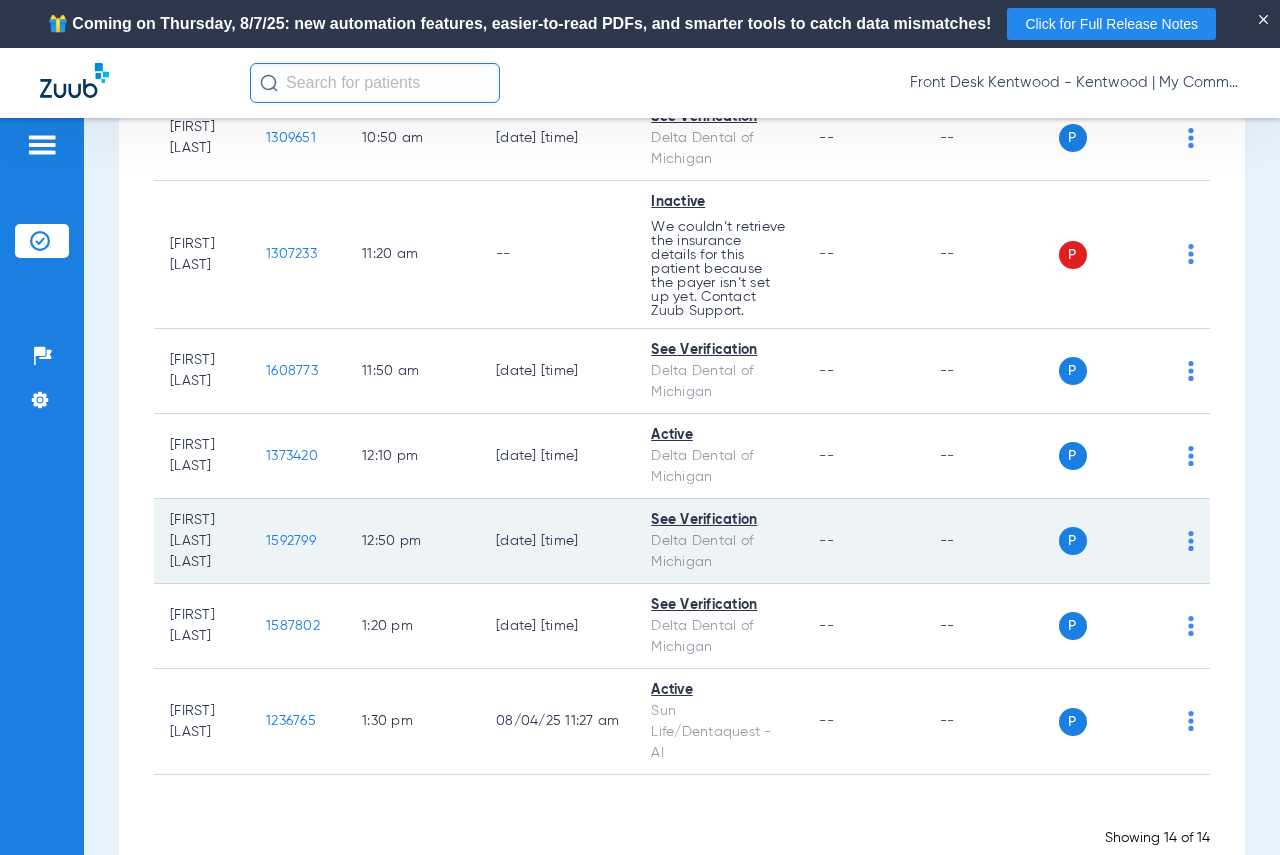 click on "1592799" 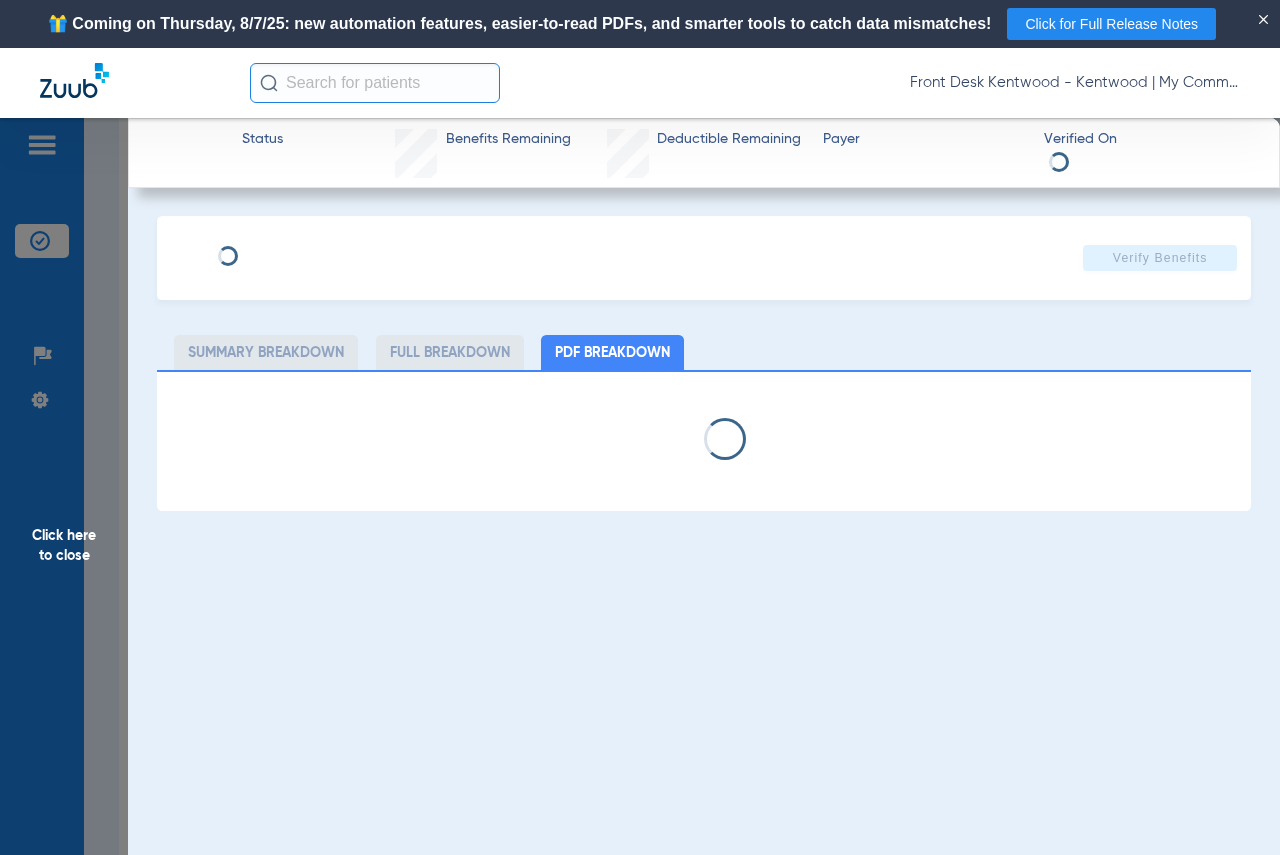 select on "page-width" 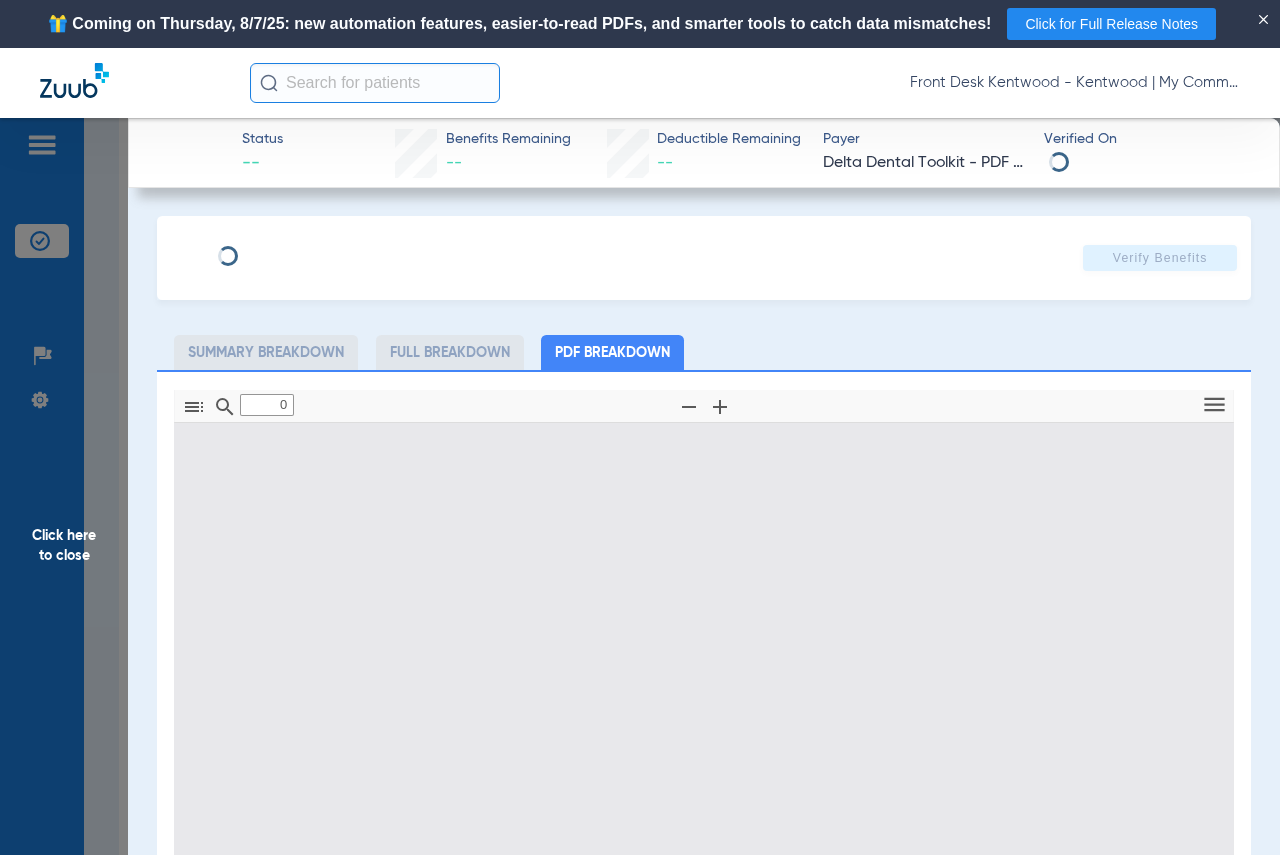 type on "1" 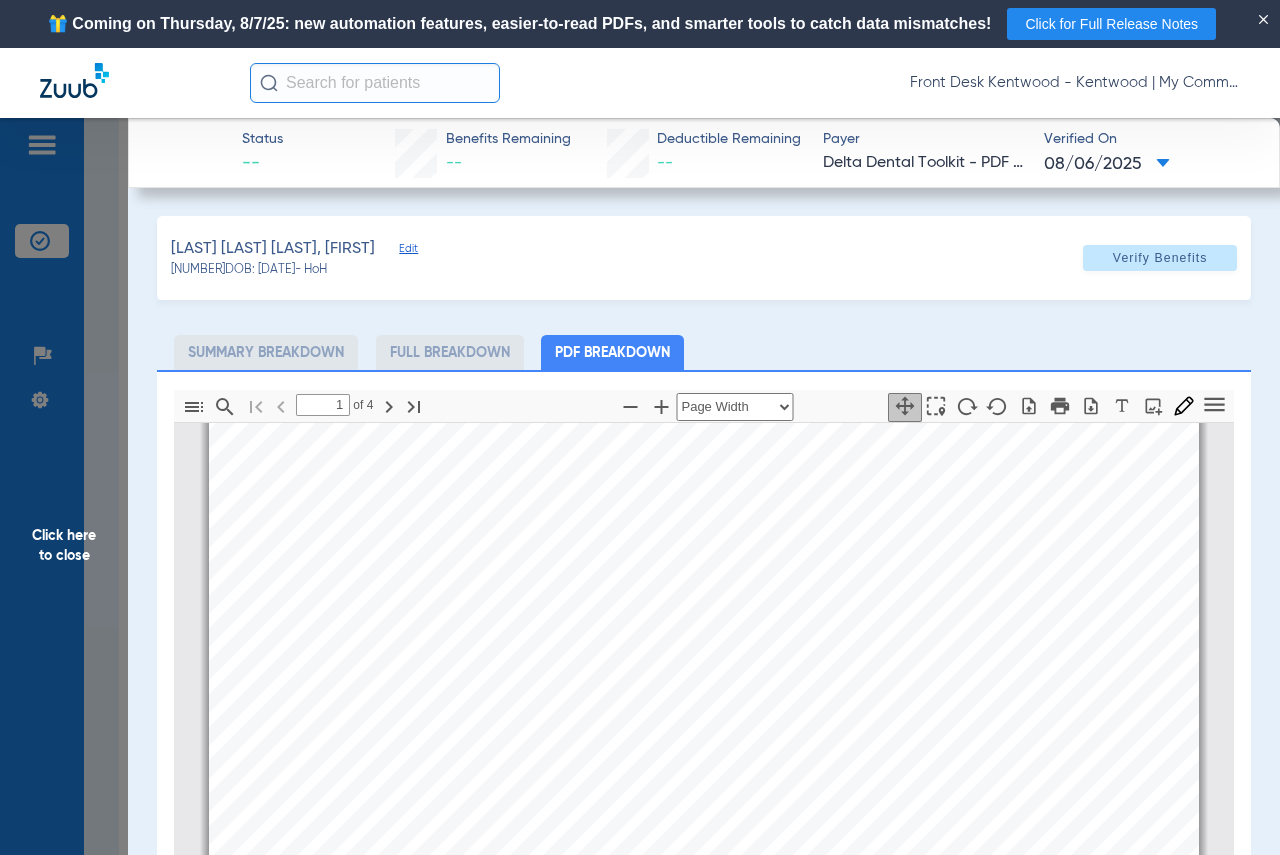 scroll, scrollTop: 0, scrollLeft: 0, axis: both 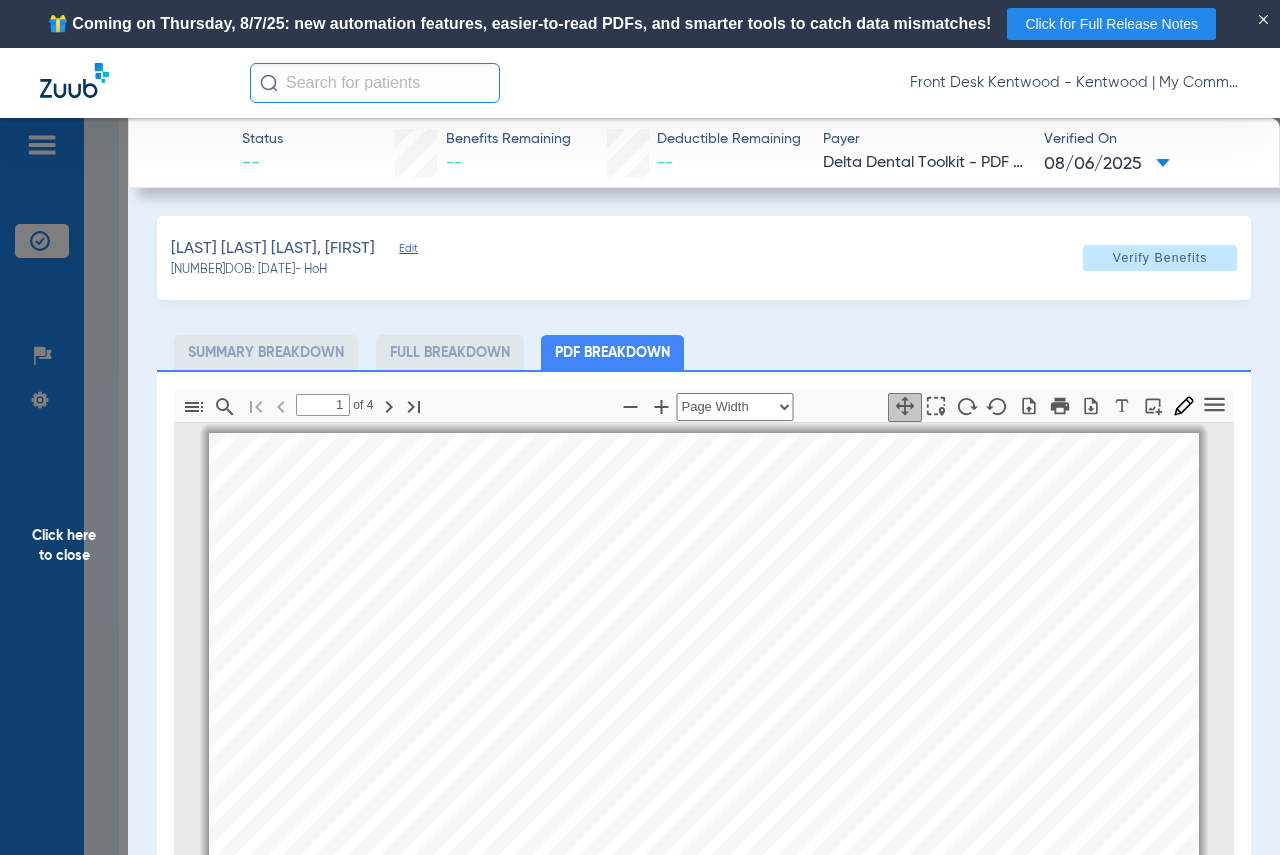 click on "Click here to close" 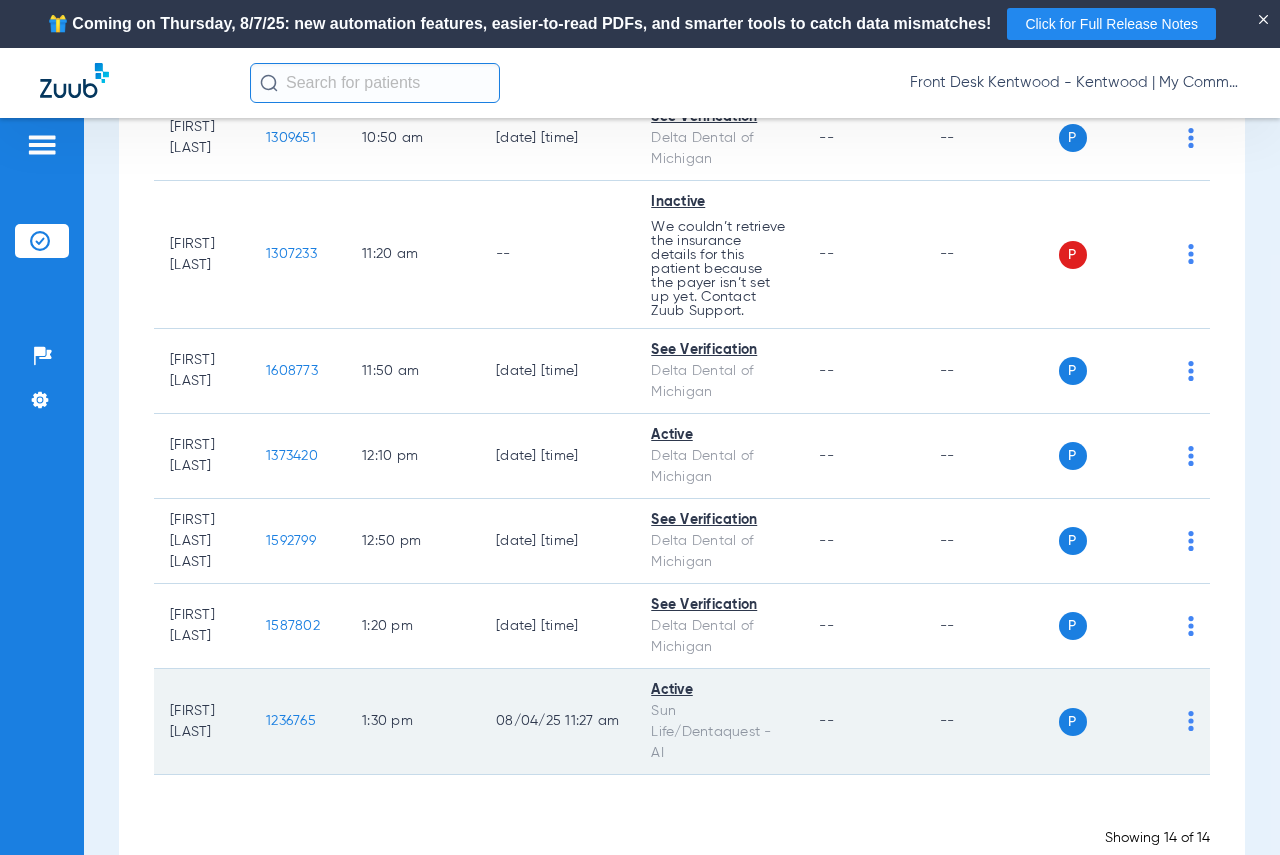click on "1236765" 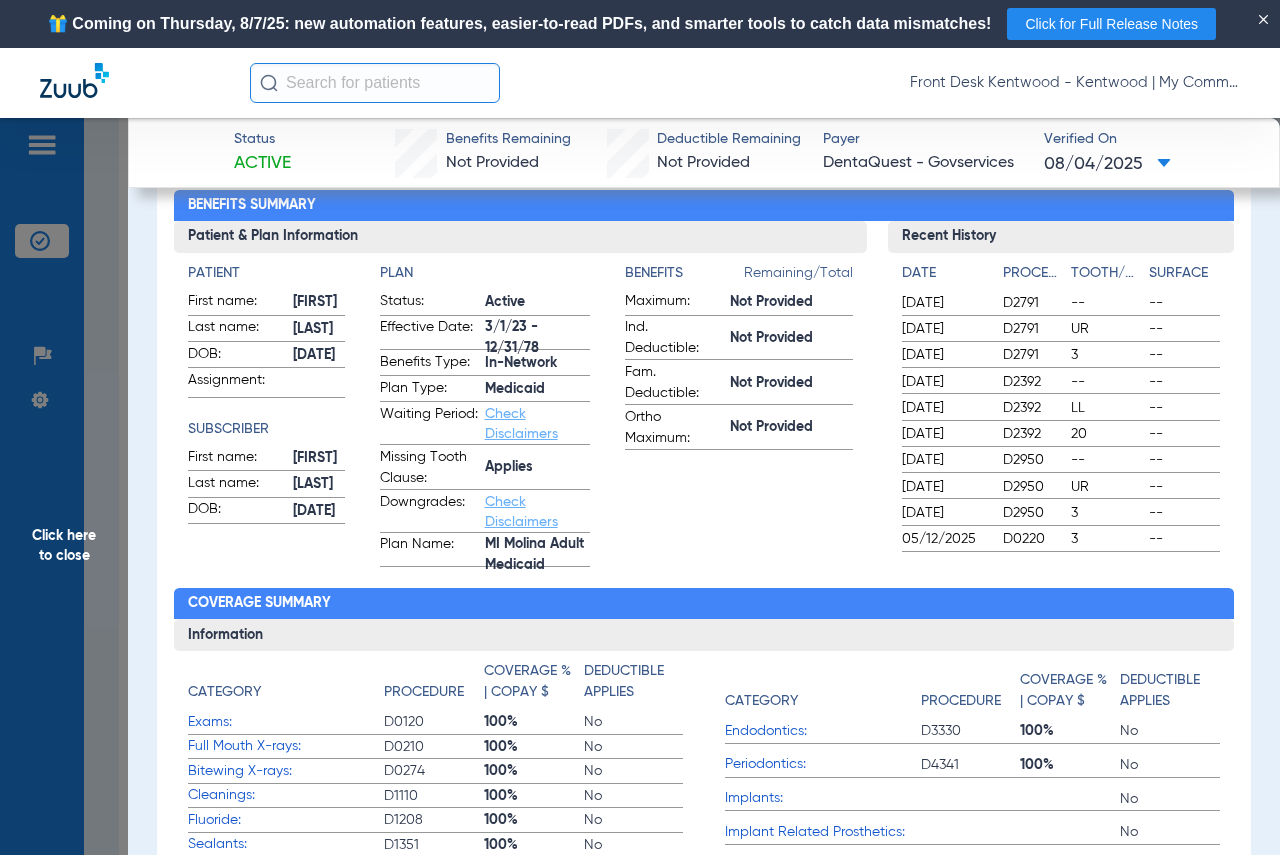scroll, scrollTop: 0, scrollLeft: 0, axis: both 